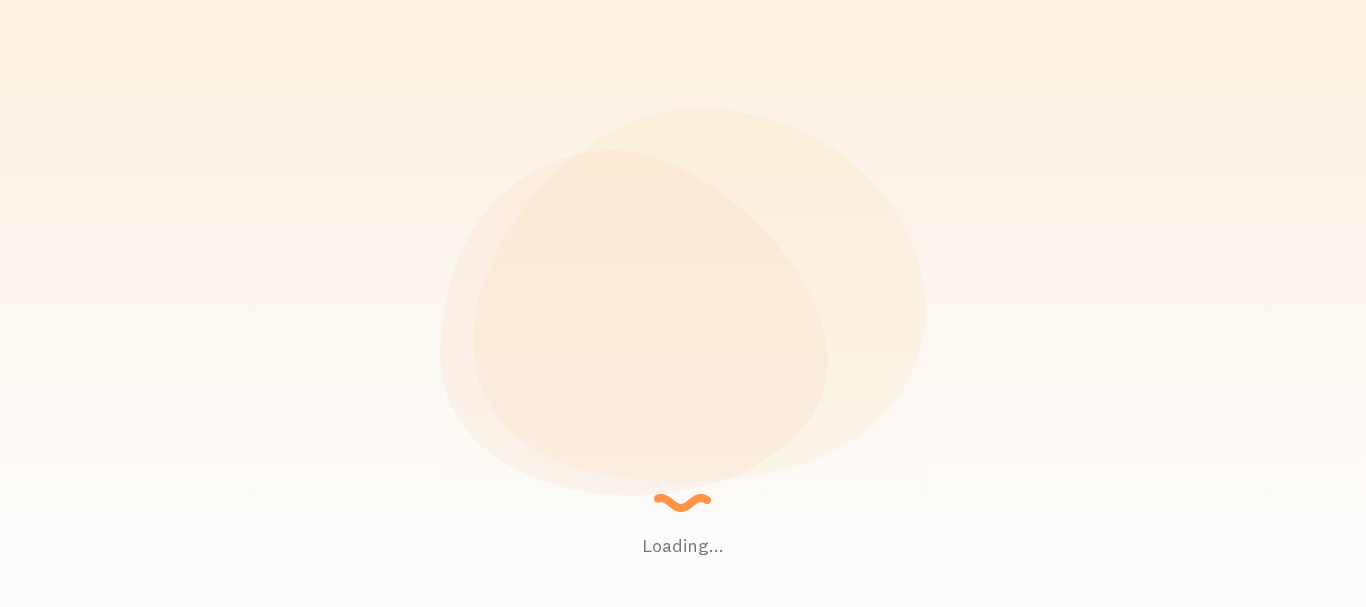 scroll, scrollTop: 0, scrollLeft: 0, axis: both 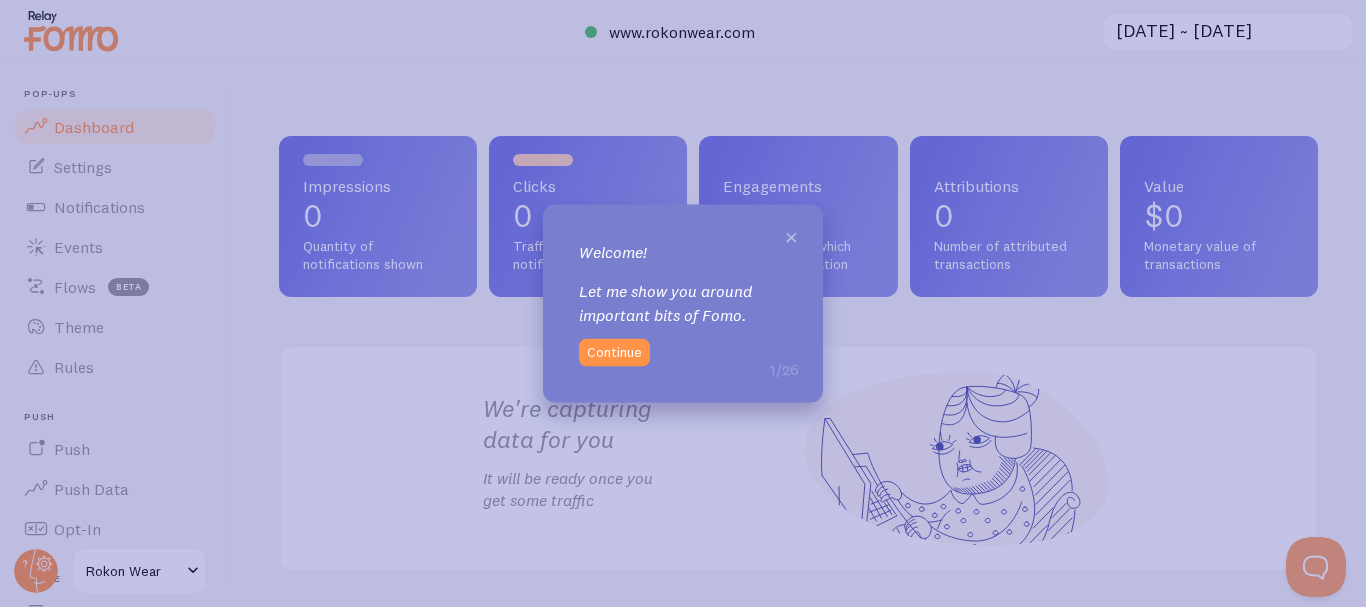 click on "×" at bounding box center (791, 235) 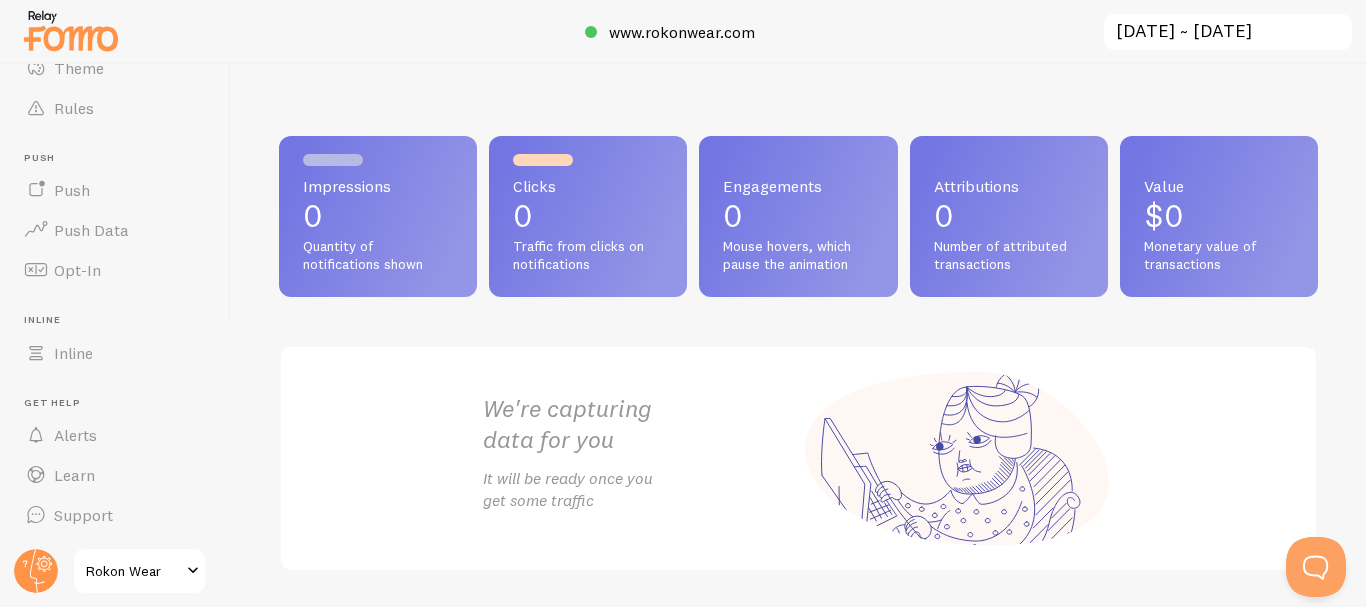 scroll, scrollTop: 0, scrollLeft: 0, axis: both 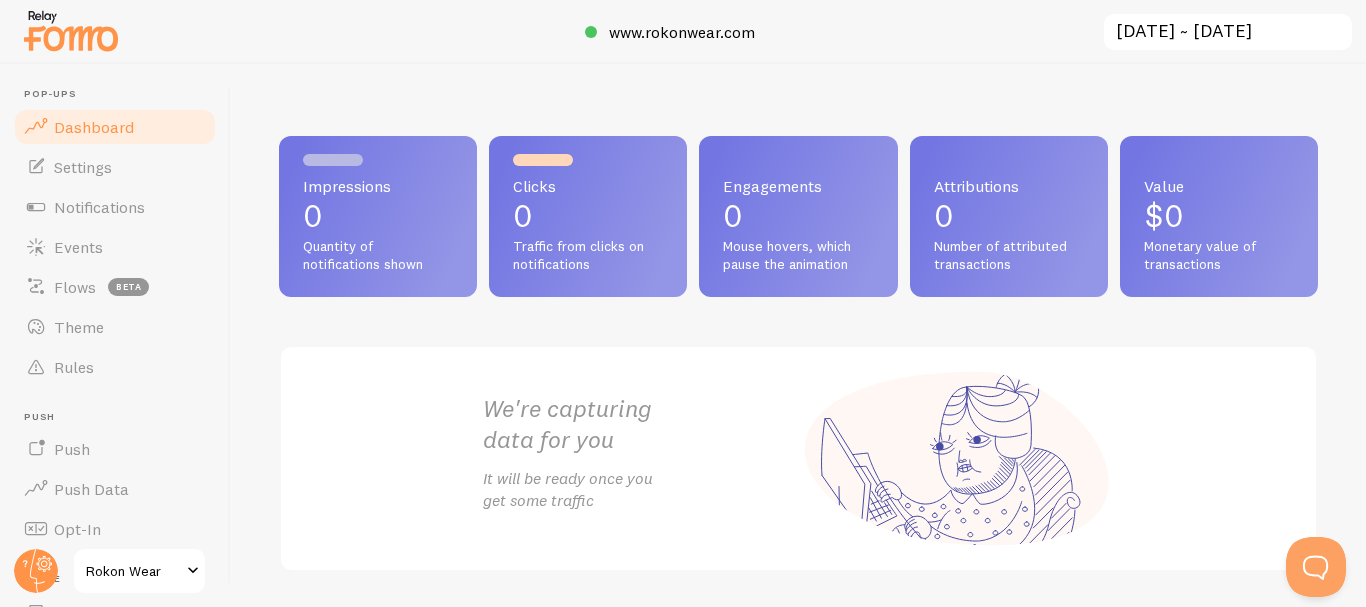 click on "0" at bounding box center [378, 216] 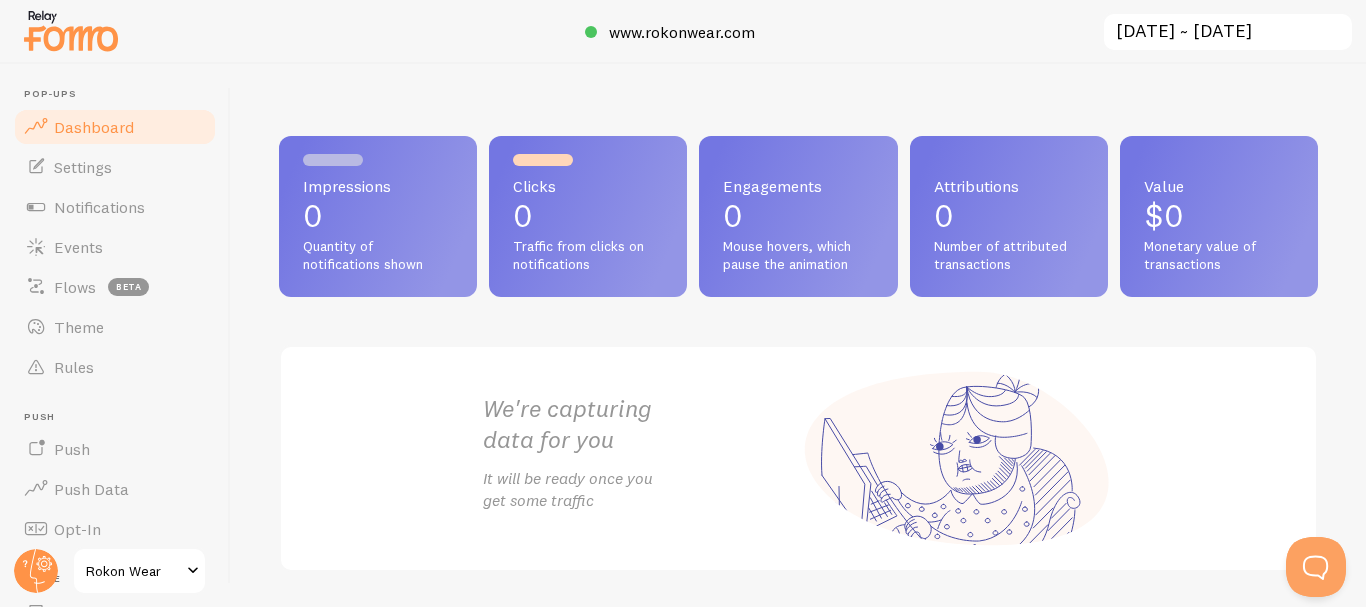 click on "Dashboard" at bounding box center [115, 127] 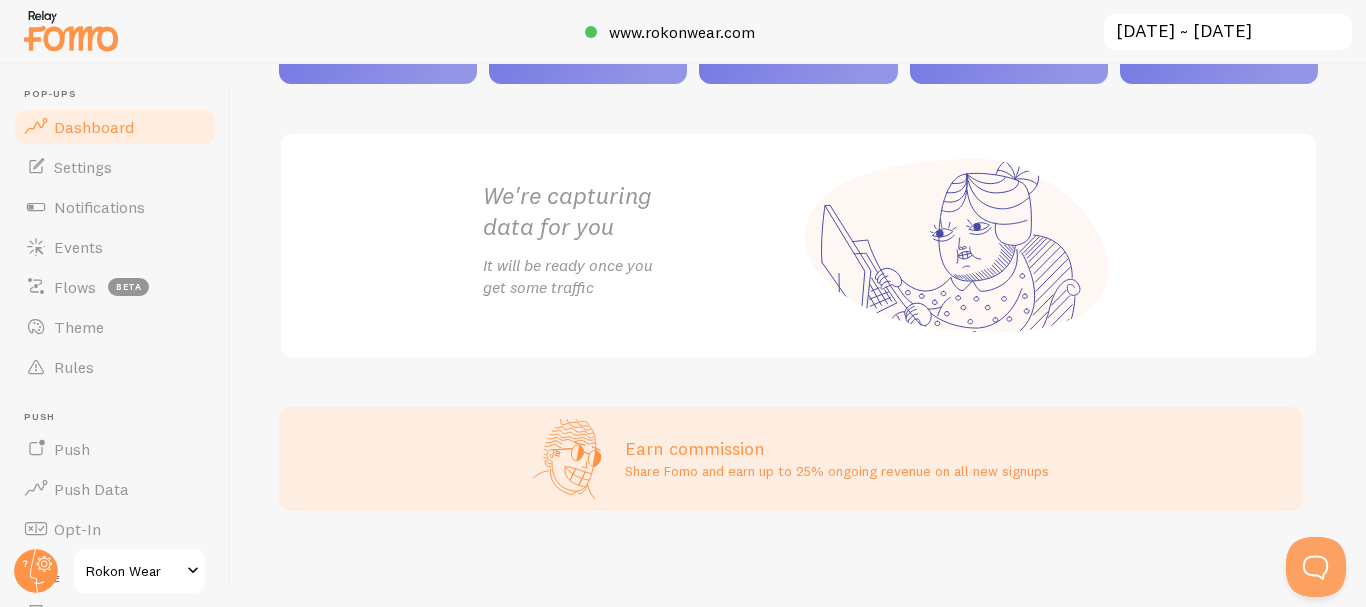 scroll, scrollTop: 0, scrollLeft: 0, axis: both 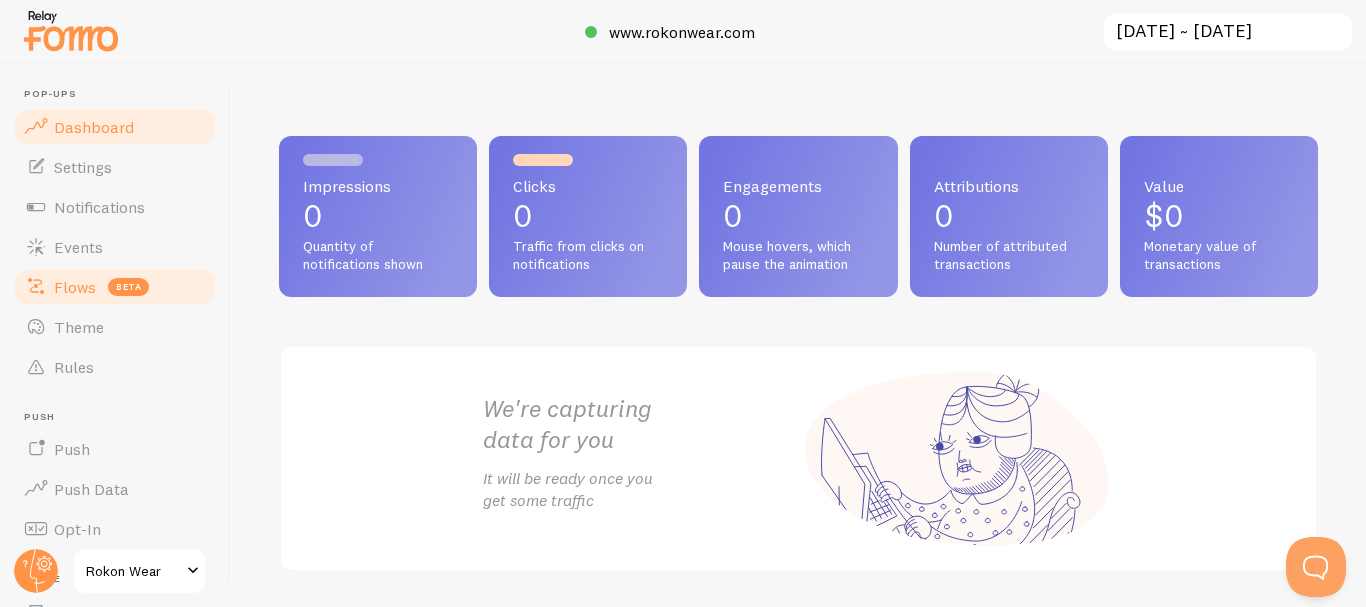 click on "Flows" at bounding box center [75, 287] 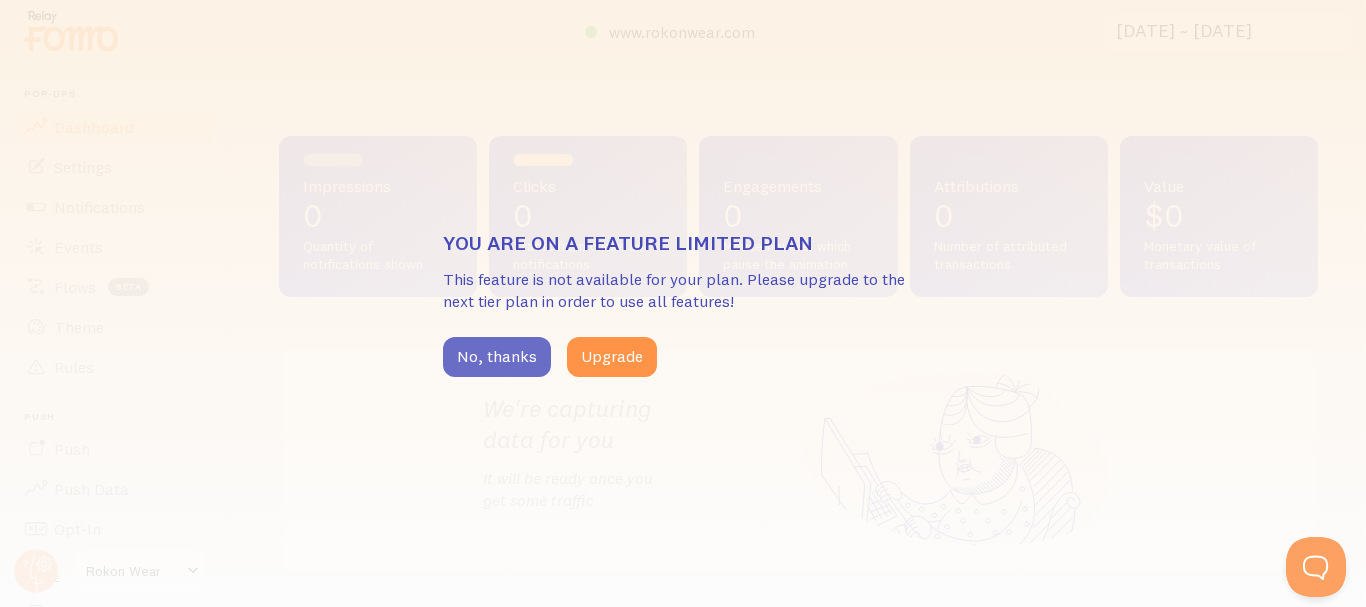 click on "No, thanks" at bounding box center [497, 357] 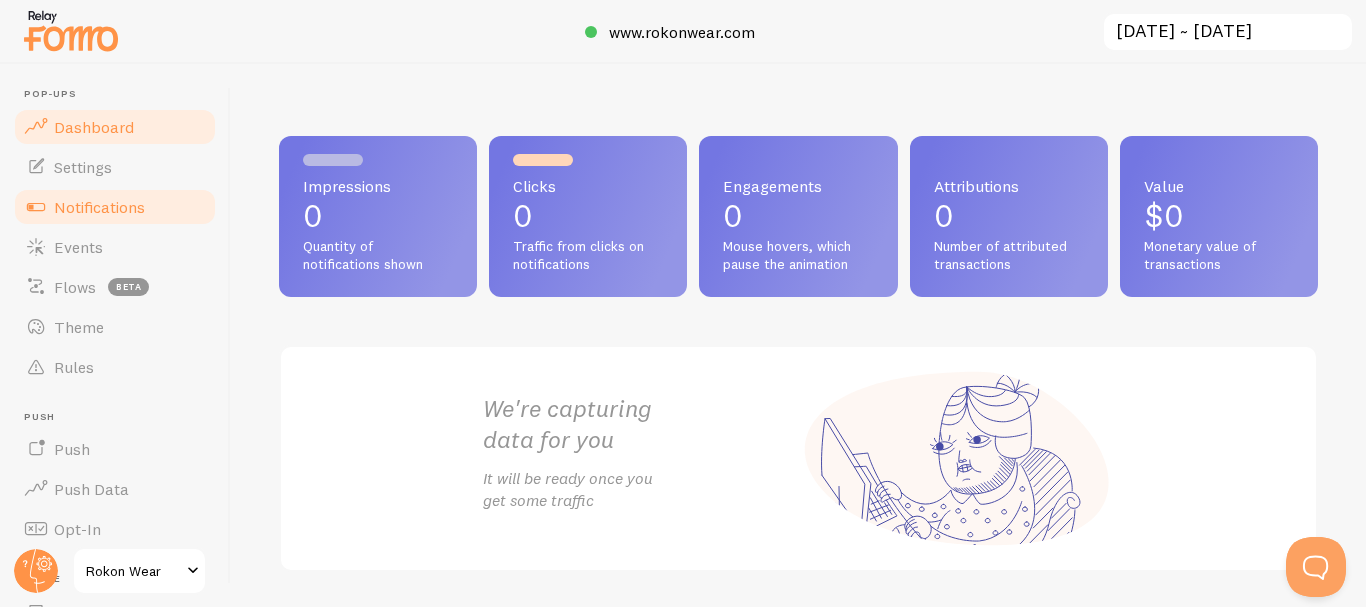 click on "Notifications" at bounding box center (99, 207) 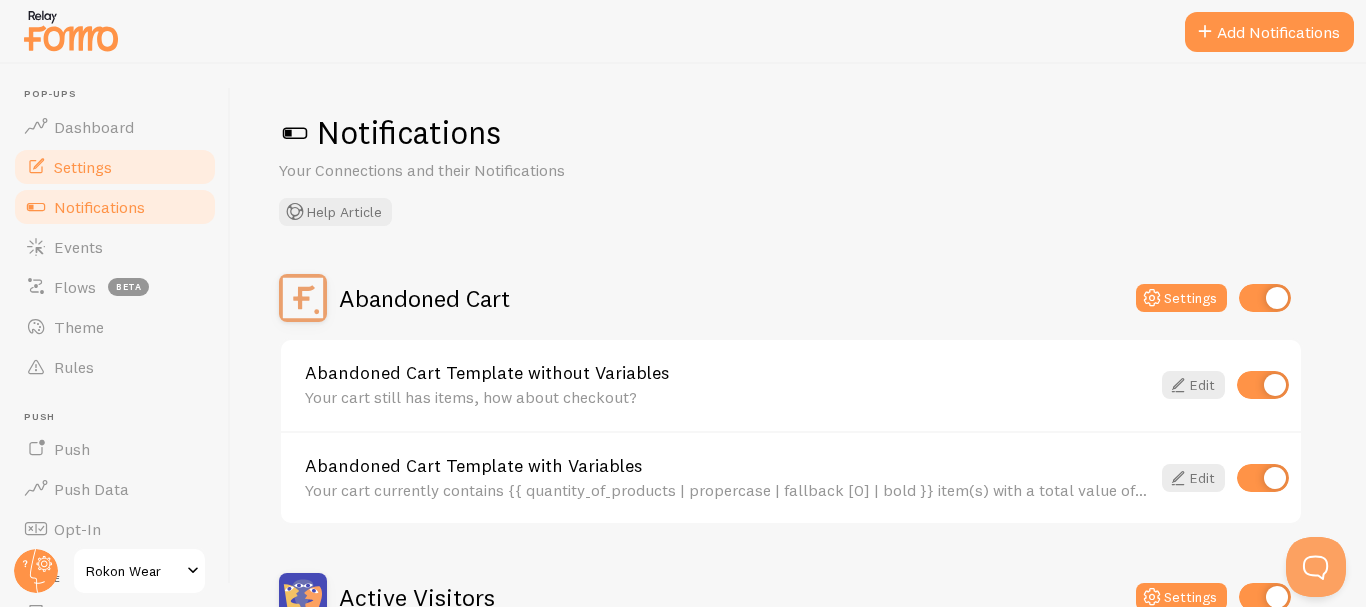 click on "Settings" at bounding box center (115, 167) 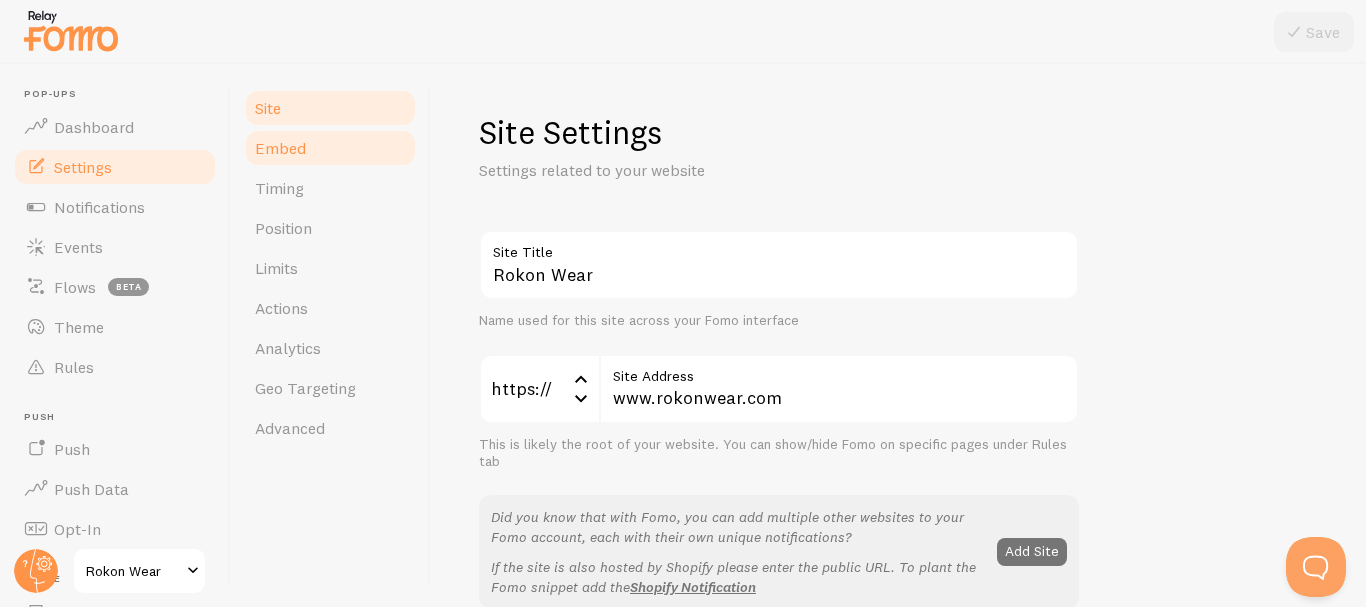 click on "Embed" at bounding box center [330, 148] 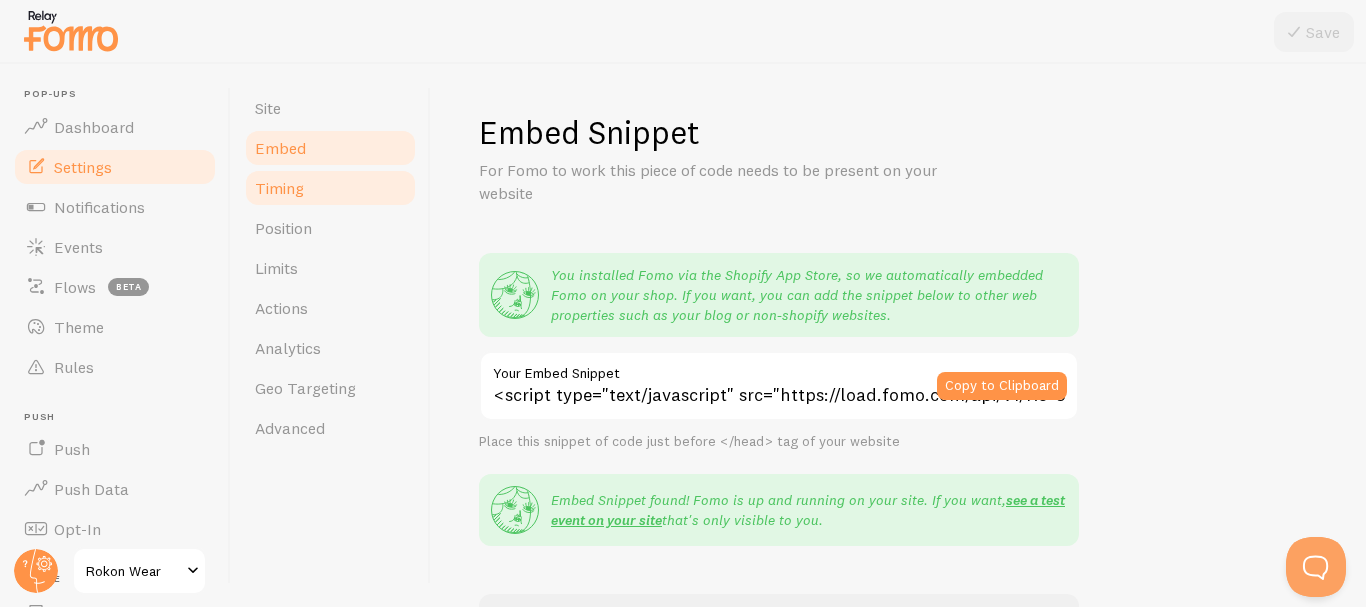 click on "Timing" at bounding box center (330, 188) 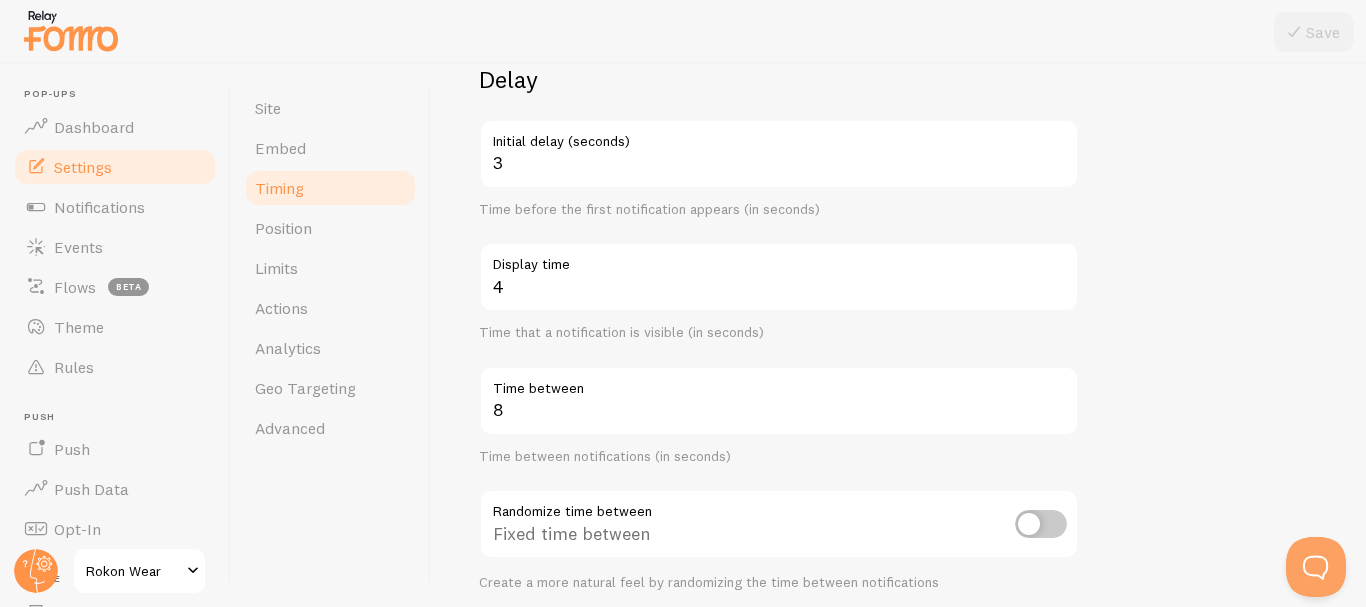 scroll, scrollTop: 192, scrollLeft: 0, axis: vertical 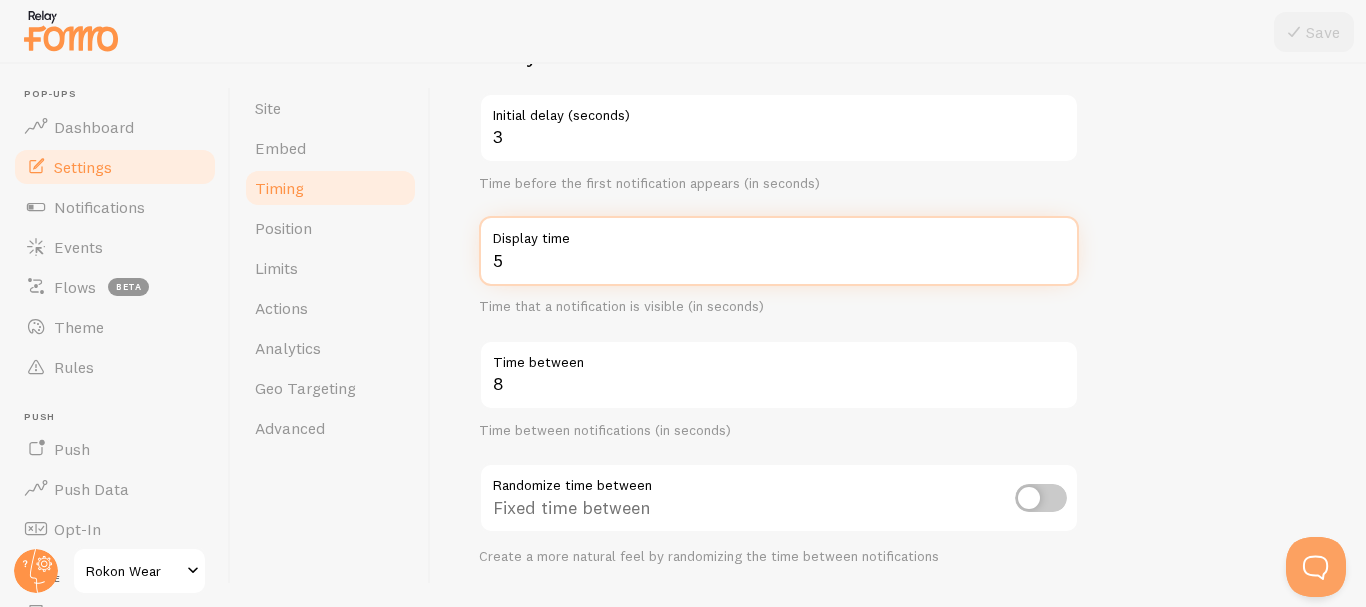 click on "5" at bounding box center [779, 251] 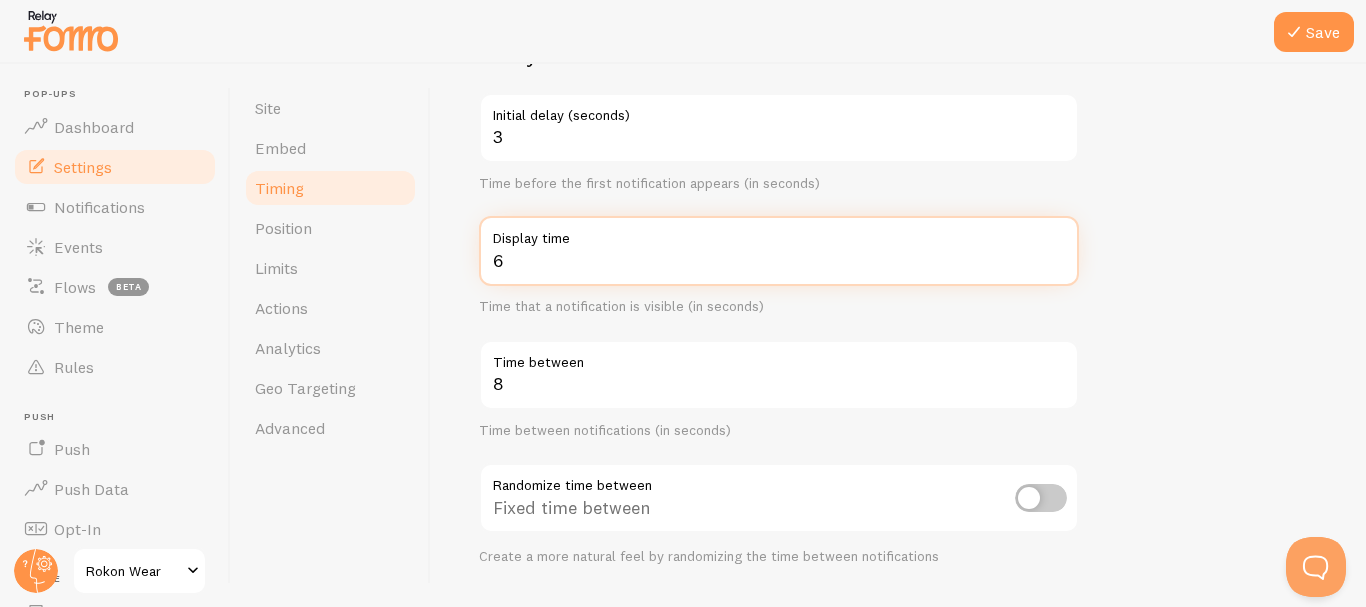 click on "6" at bounding box center [779, 251] 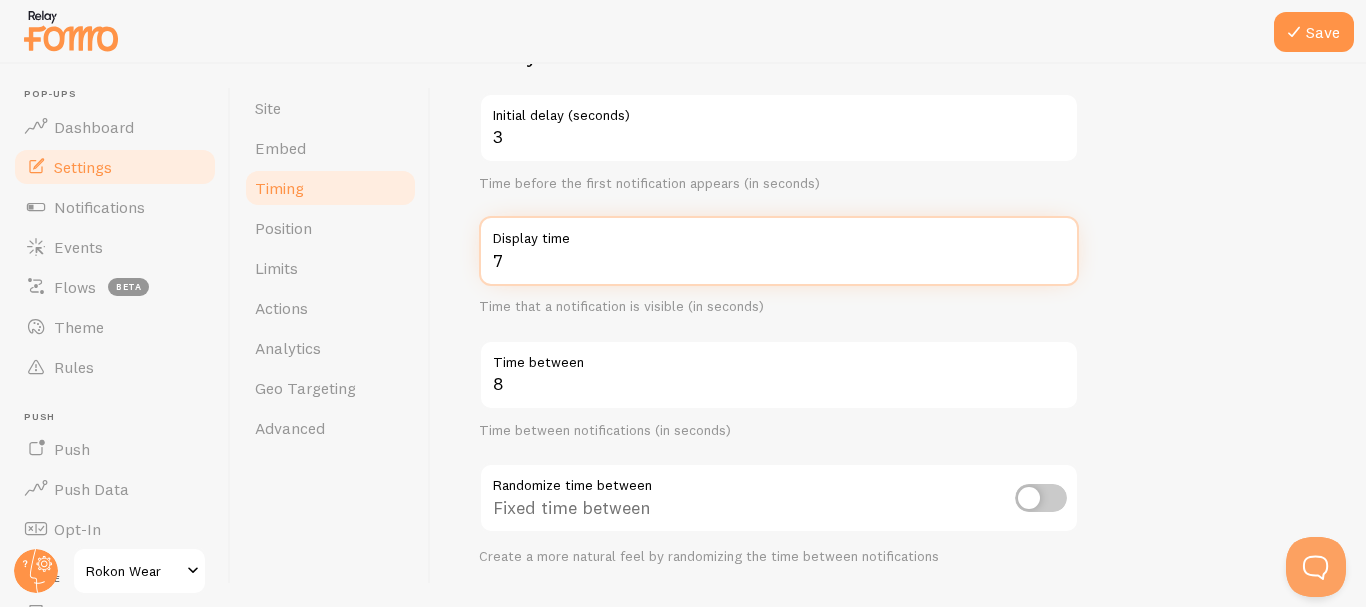 type on "7" 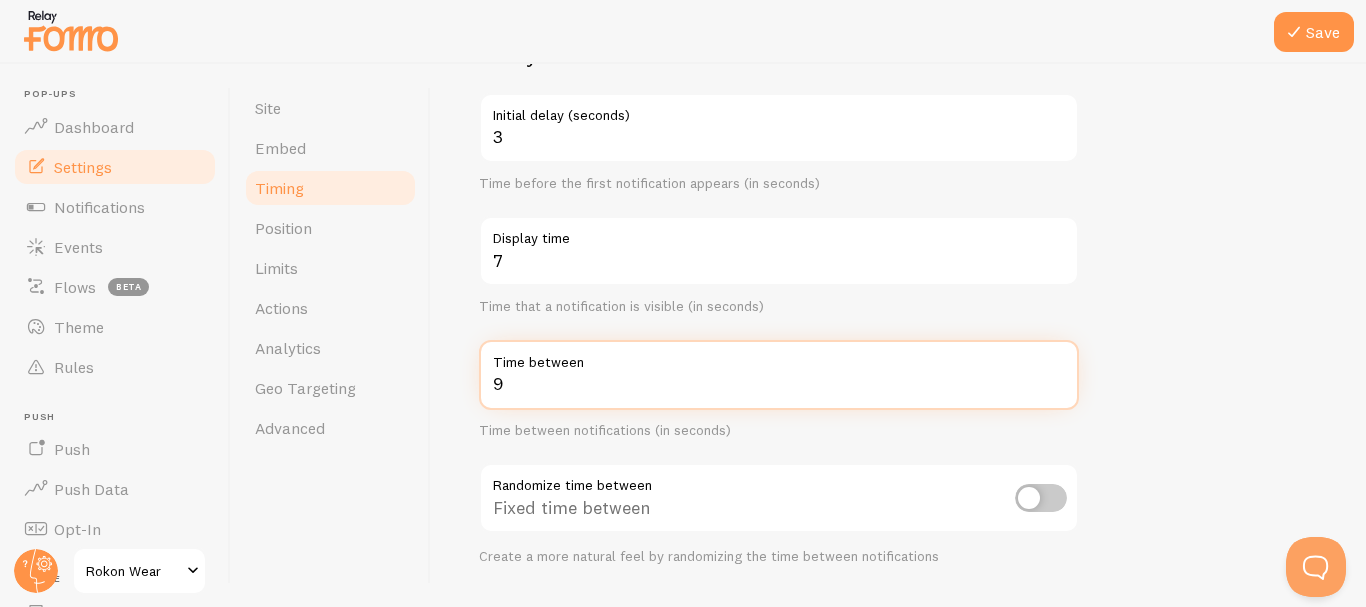 click on "9" at bounding box center [779, 375] 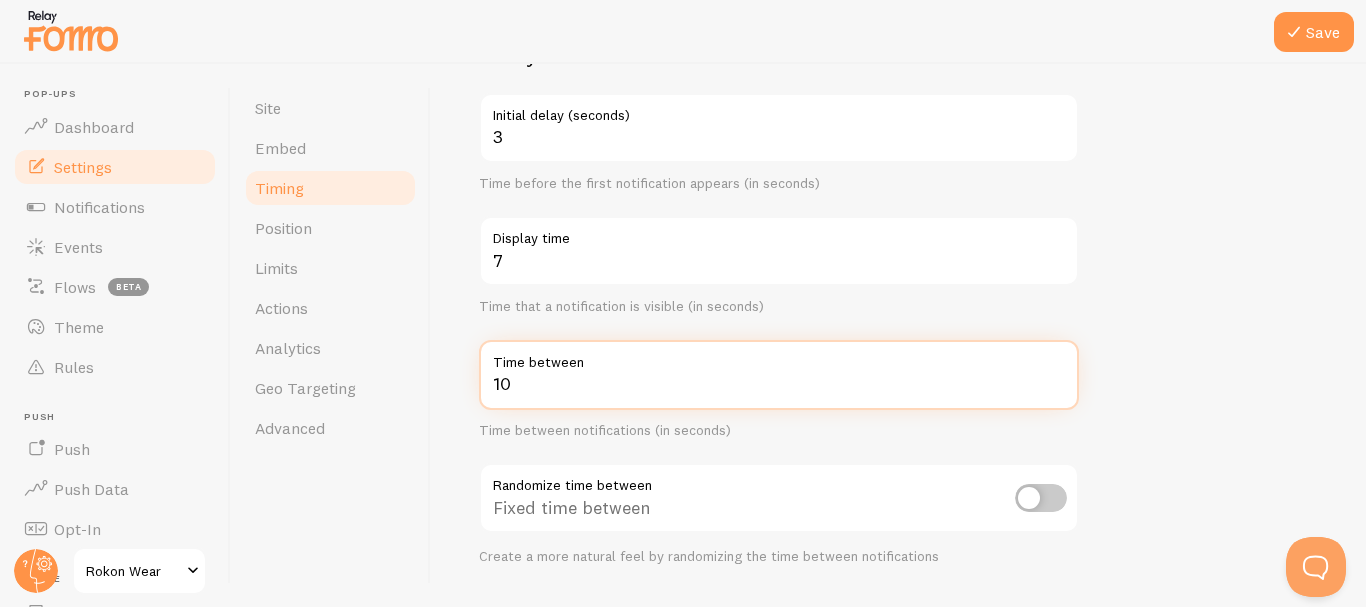 click on "10" at bounding box center (779, 375) 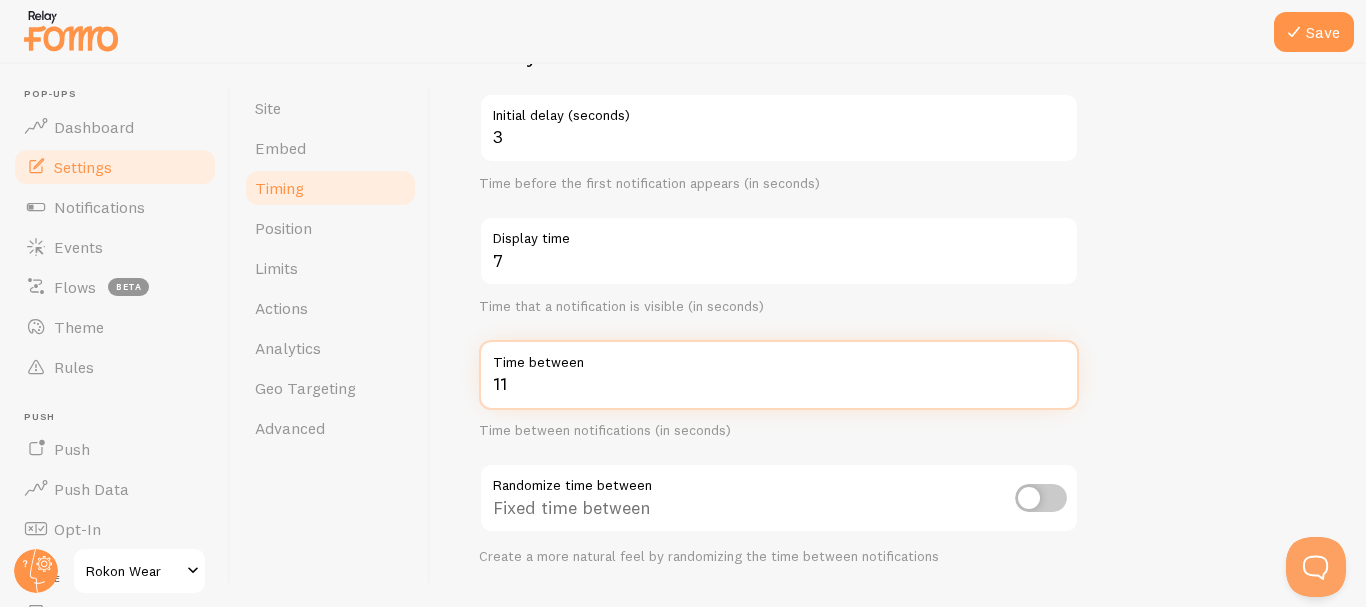 click on "11" at bounding box center (779, 375) 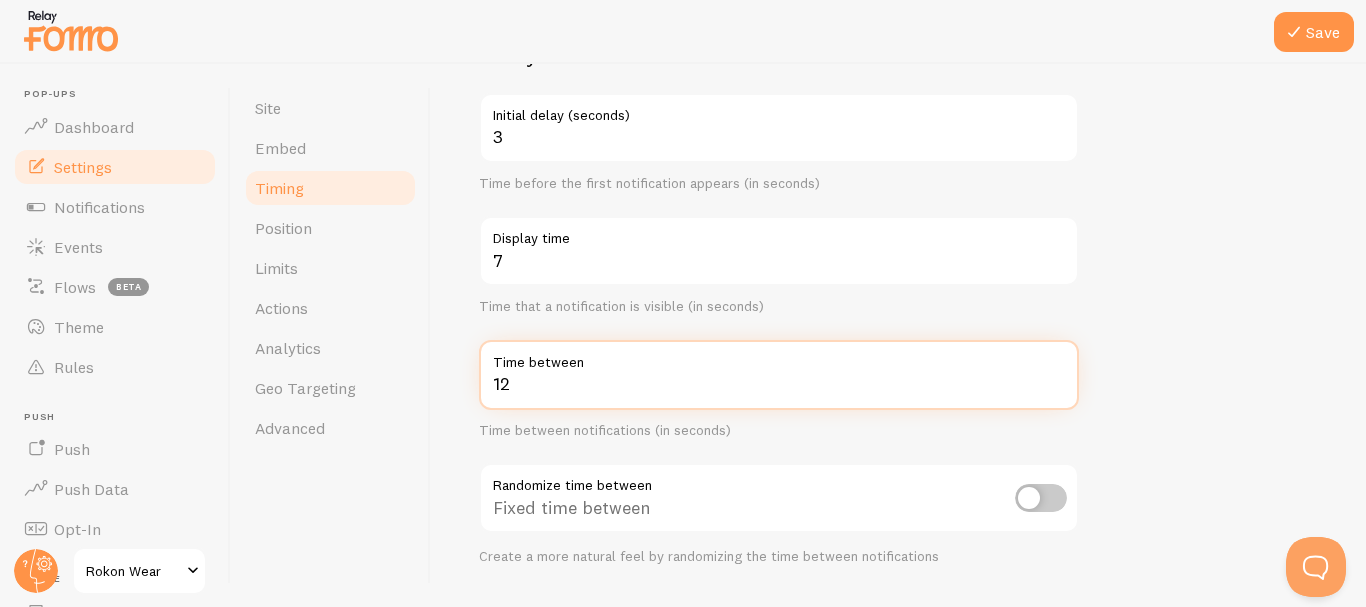 click on "12" at bounding box center (779, 375) 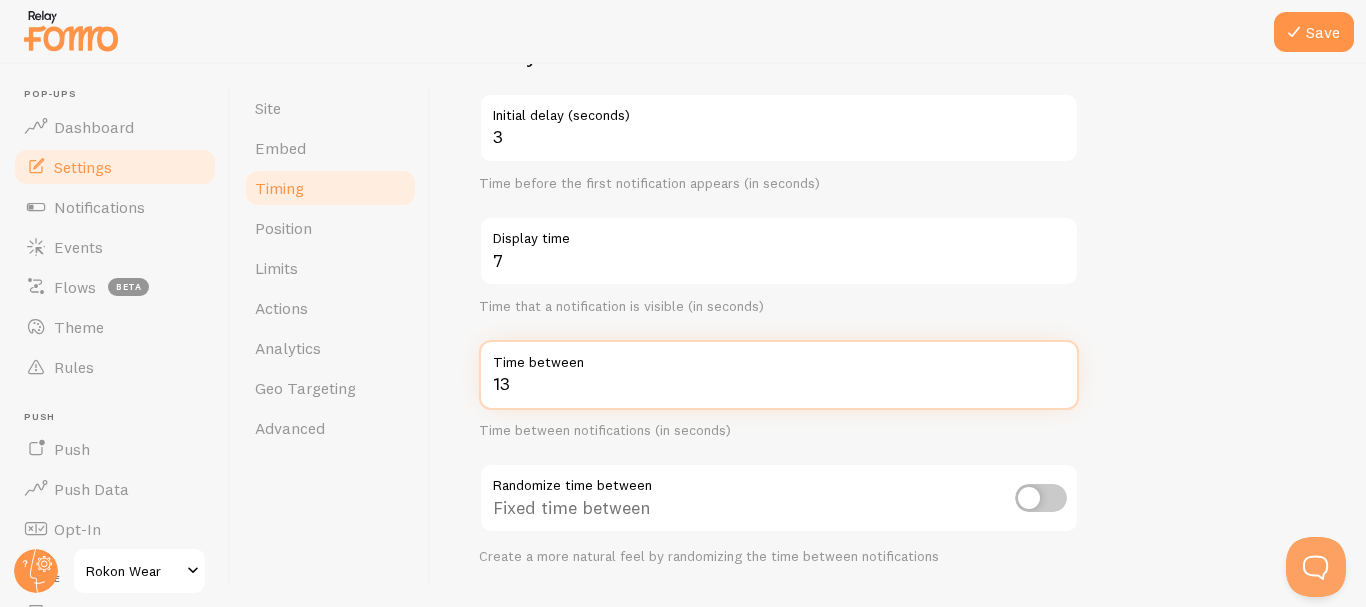 click on "13" at bounding box center [779, 375] 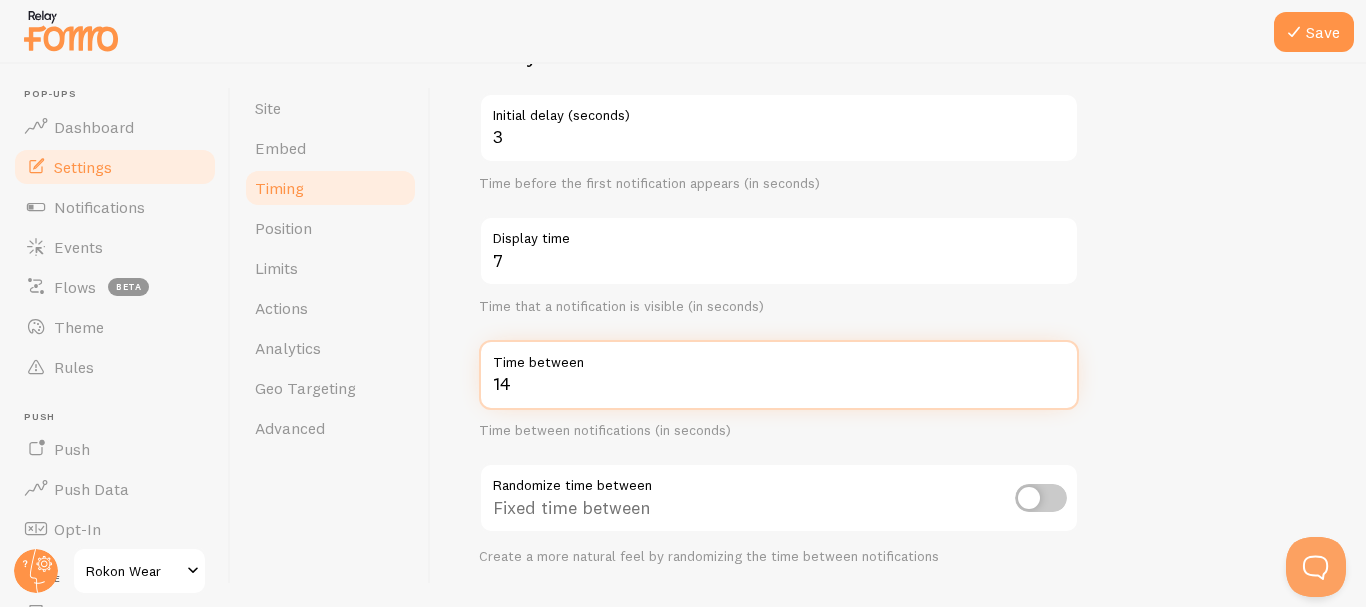 click on "14" at bounding box center (779, 375) 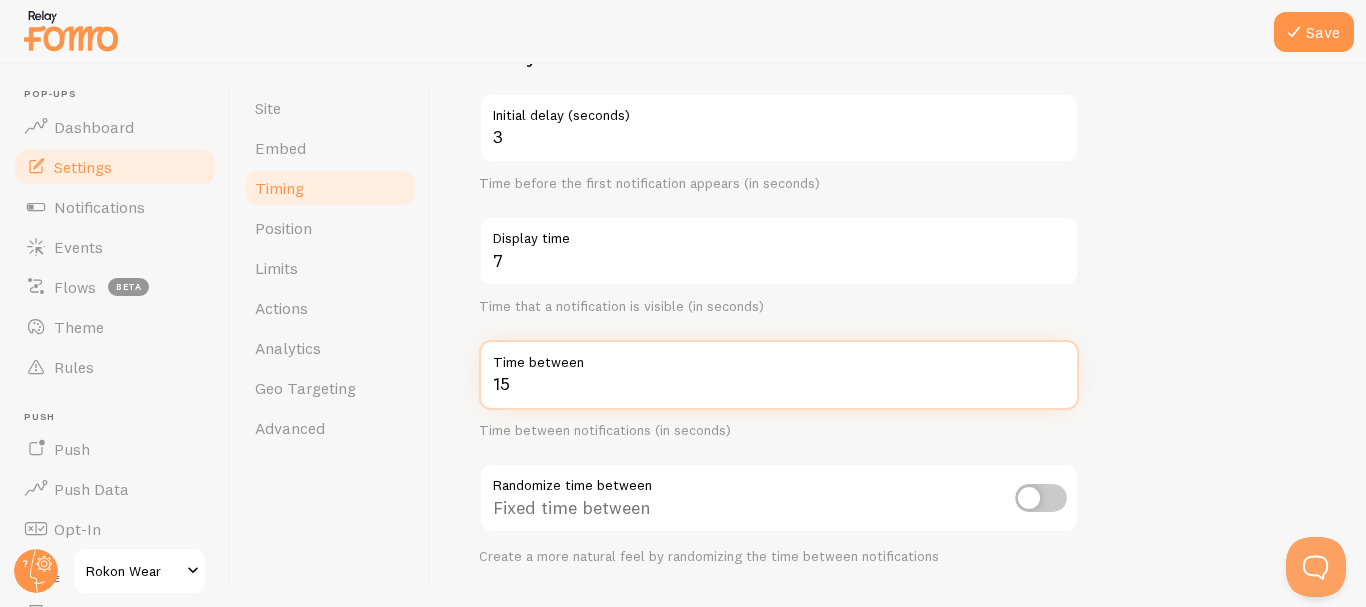 type on "15" 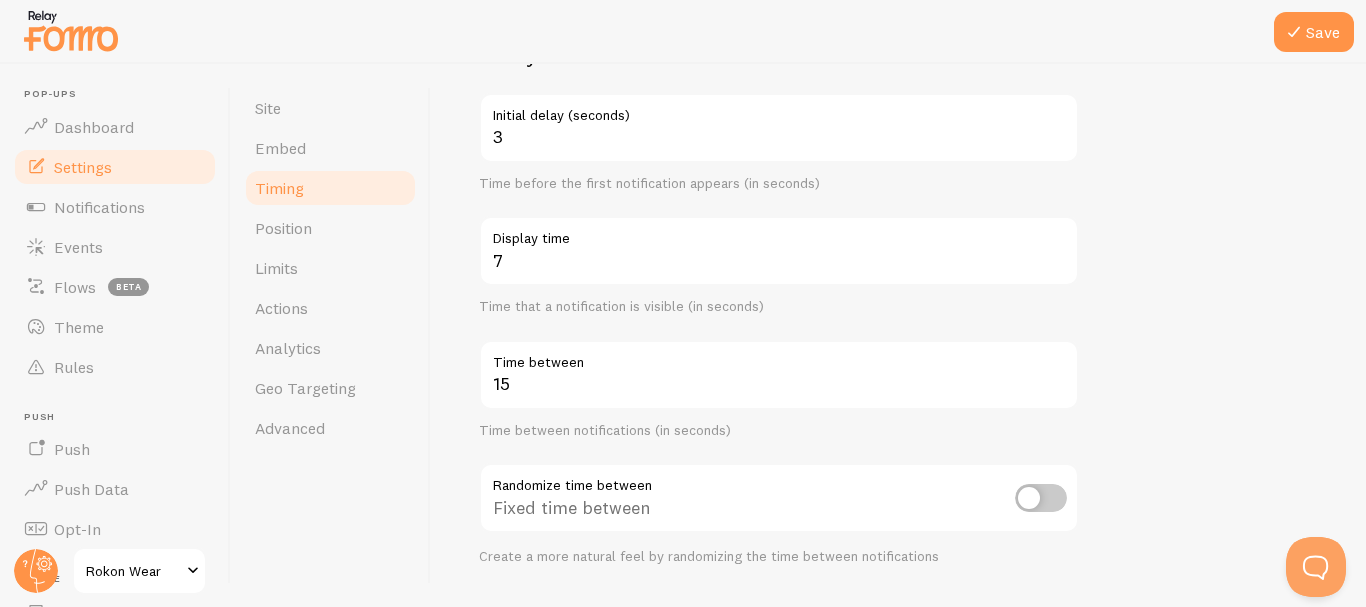 click at bounding box center [1041, 498] 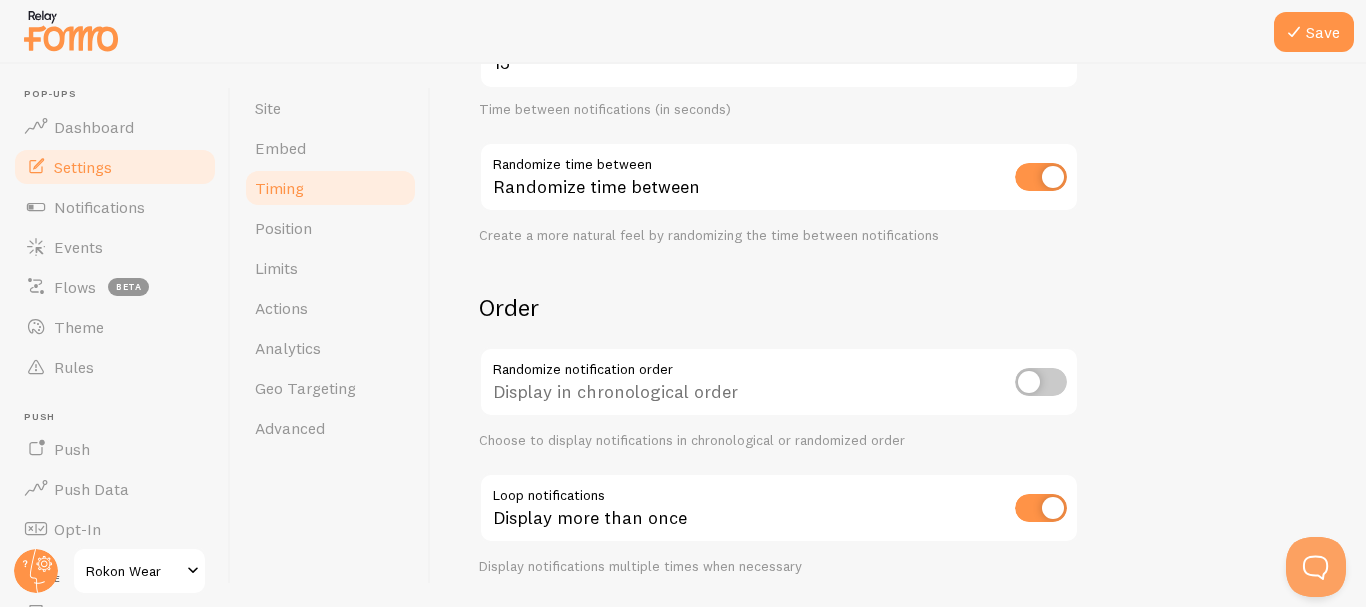 scroll, scrollTop: 577, scrollLeft: 0, axis: vertical 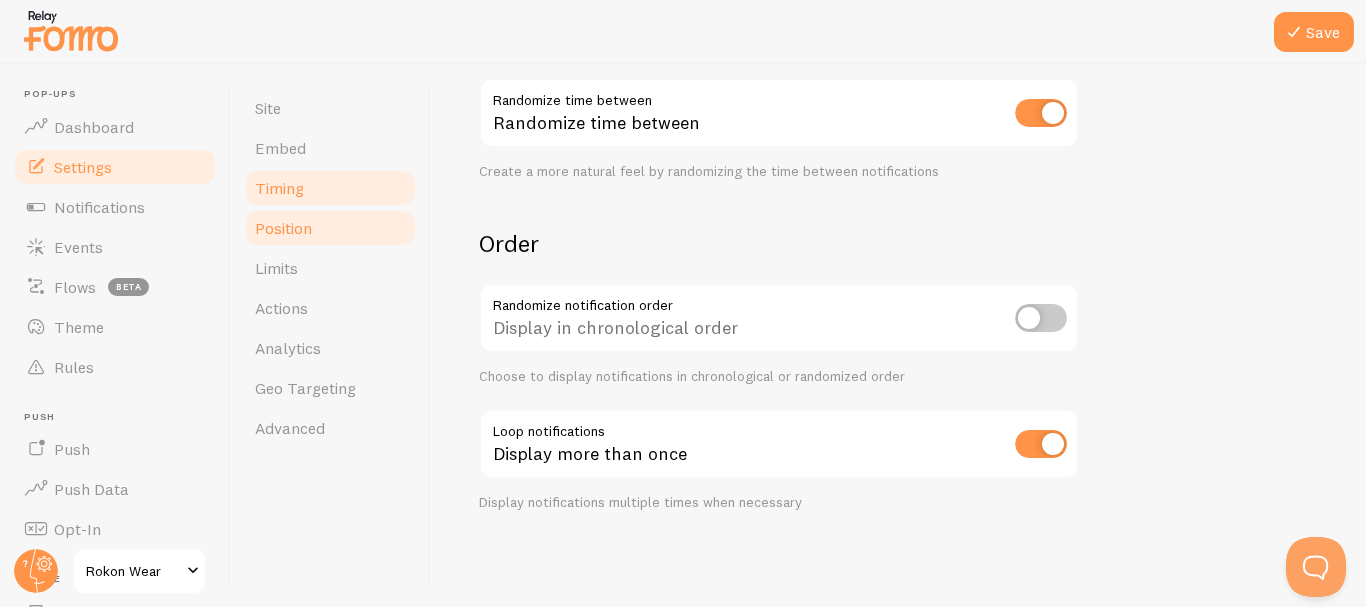 click on "Position" at bounding box center (283, 228) 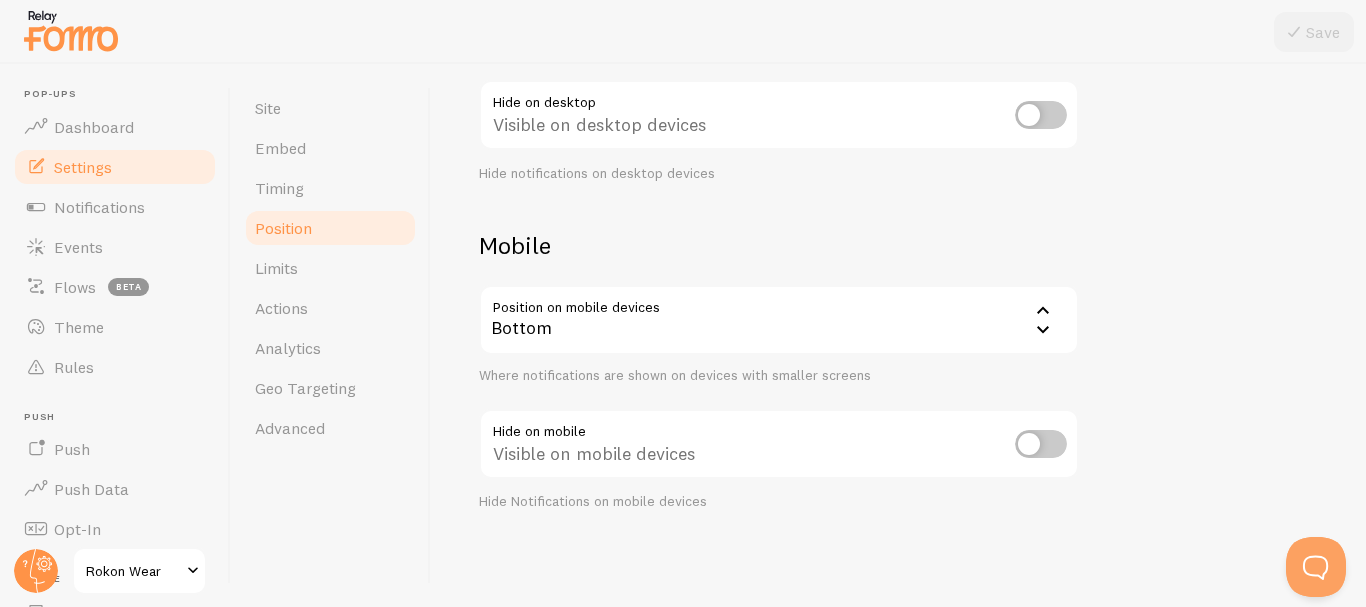 scroll, scrollTop: 0, scrollLeft: 0, axis: both 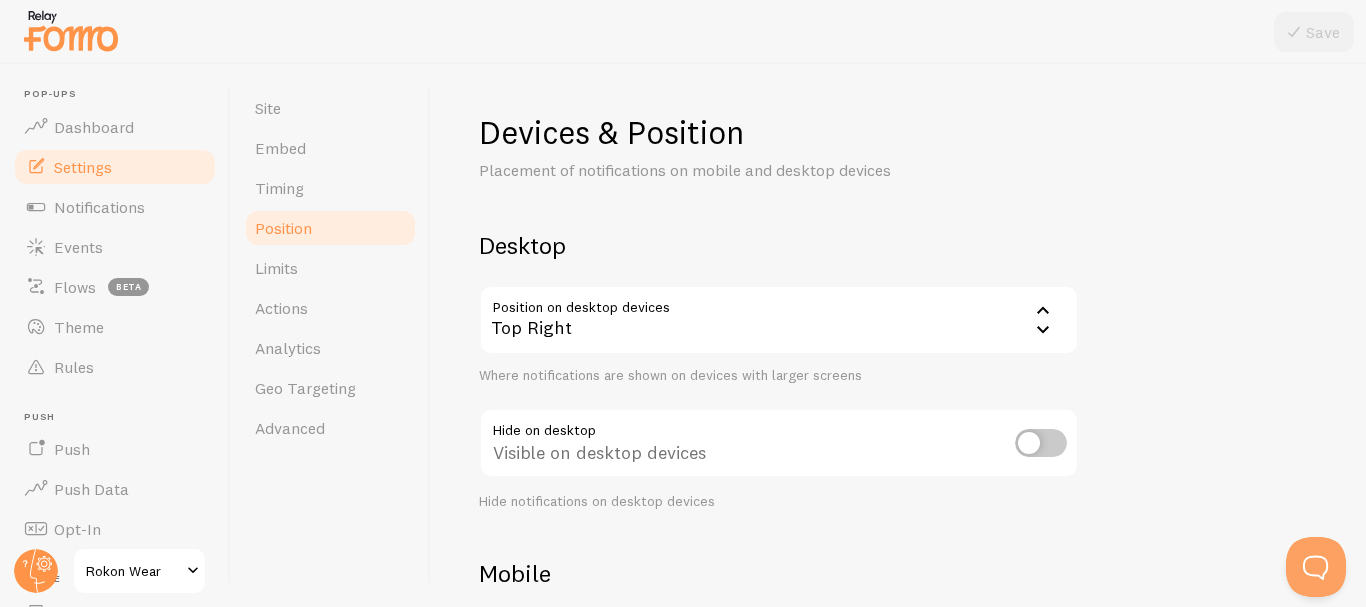click at bounding box center [1041, 443] 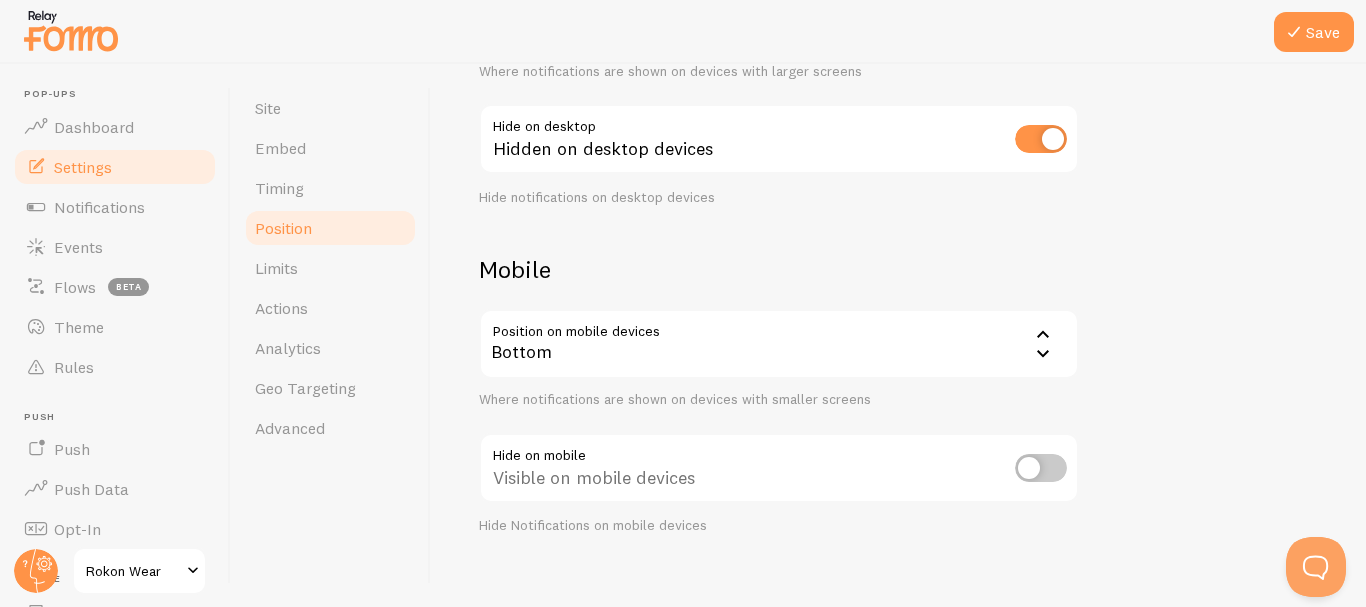 scroll, scrollTop: 328, scrollLeft: 0, axis: vertical 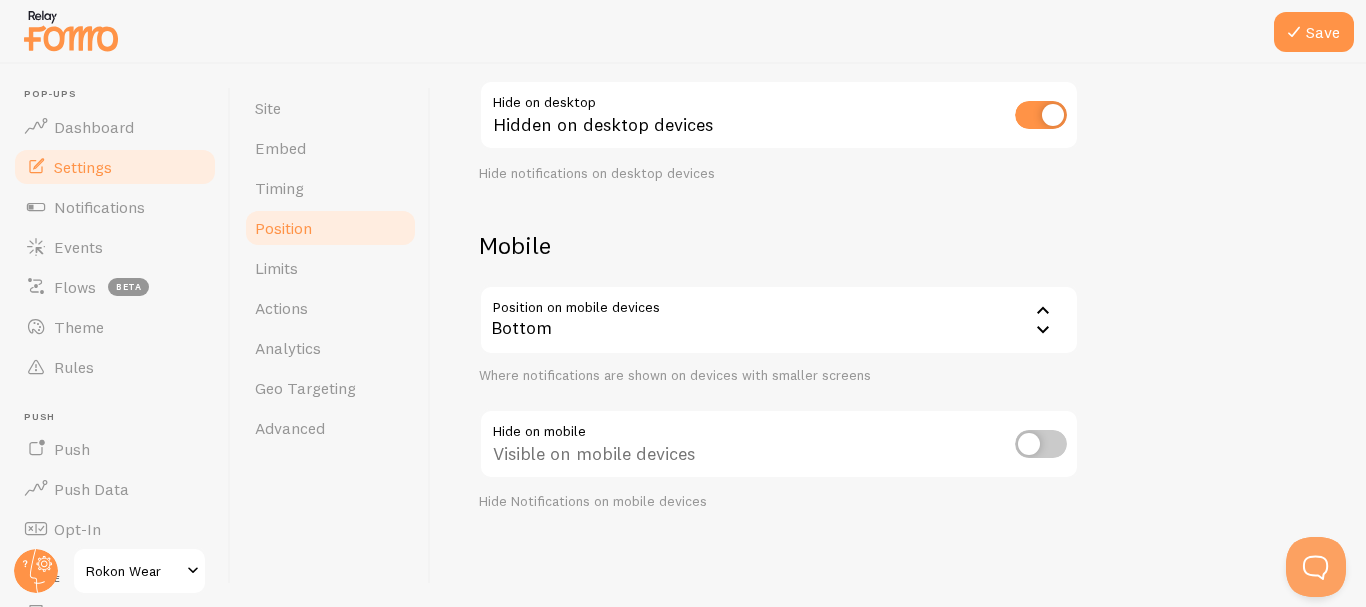 click at bounding box center (1041, 444) 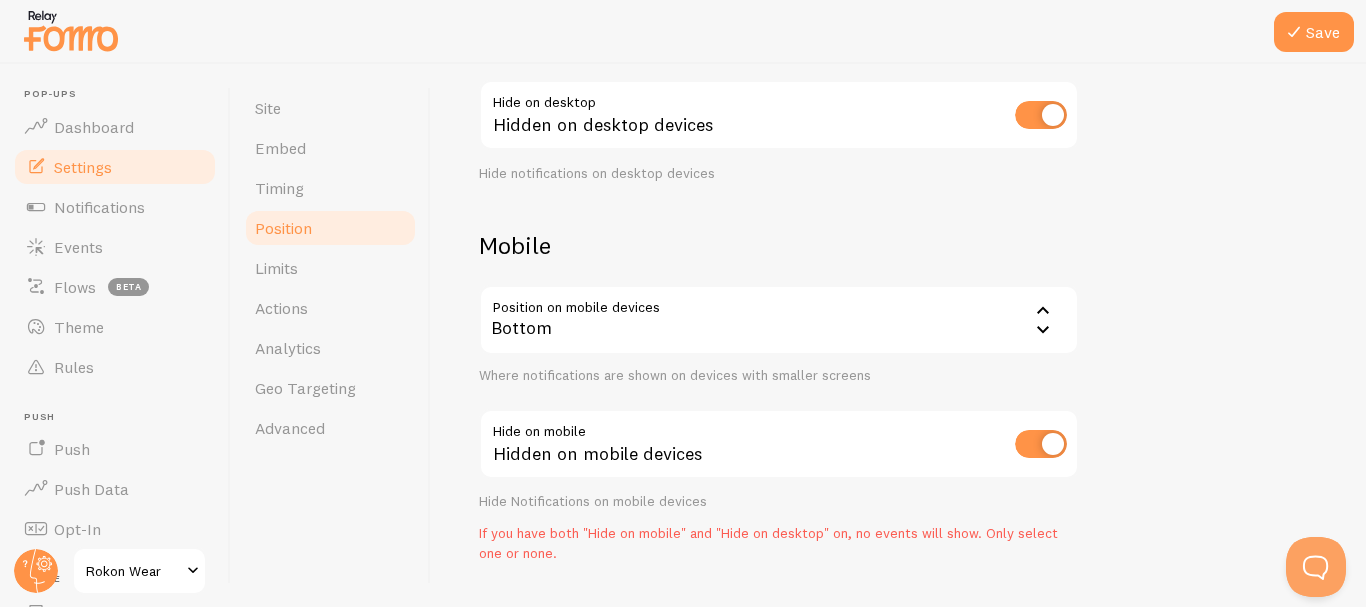 click at bounding box center [1041, 444] 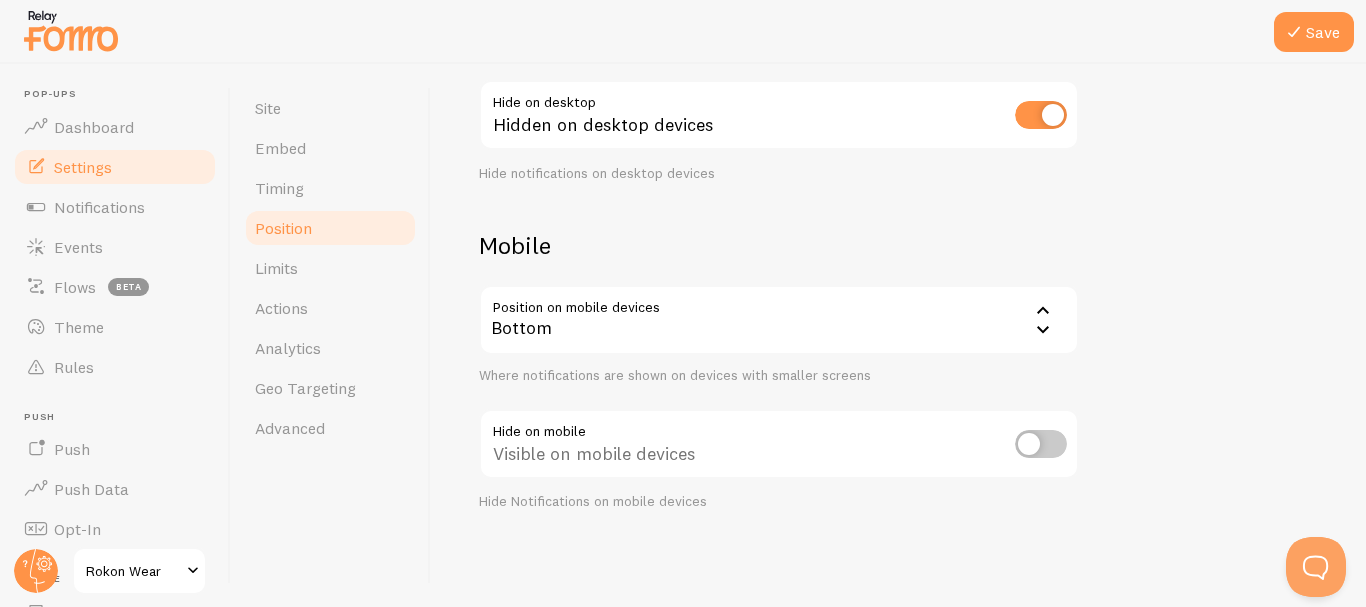 click at bounding box center [1041, 115] 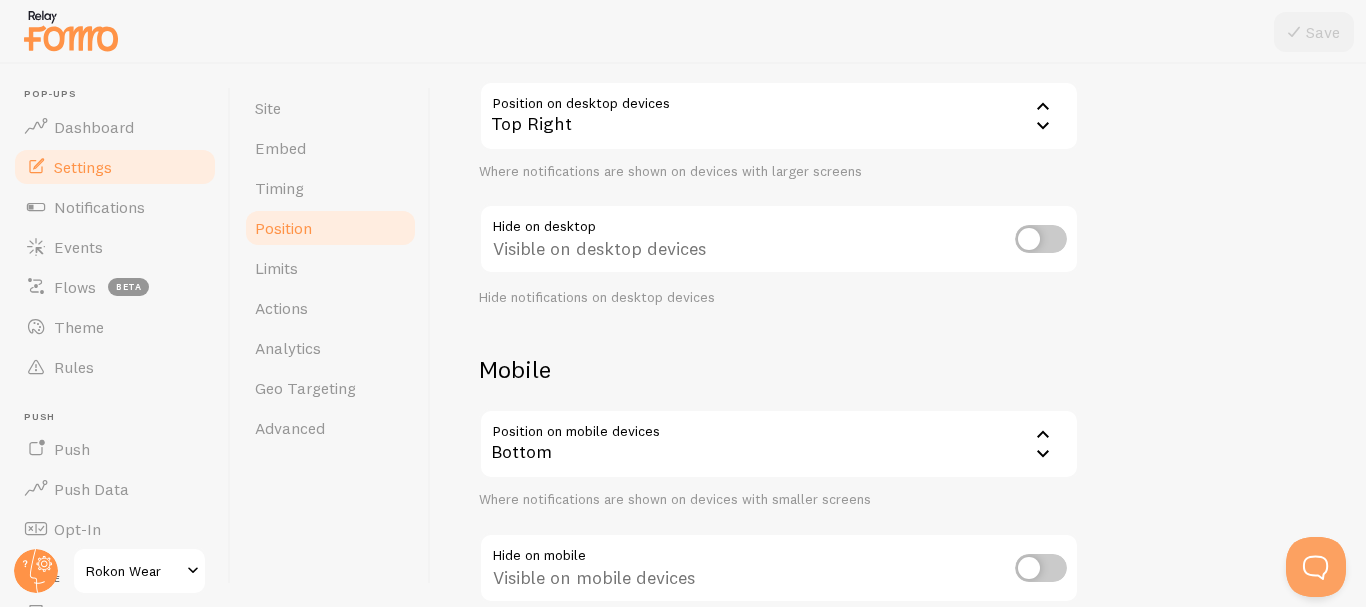scroll, scrollTop: 106, scrollLeft: 0, axis: vertical 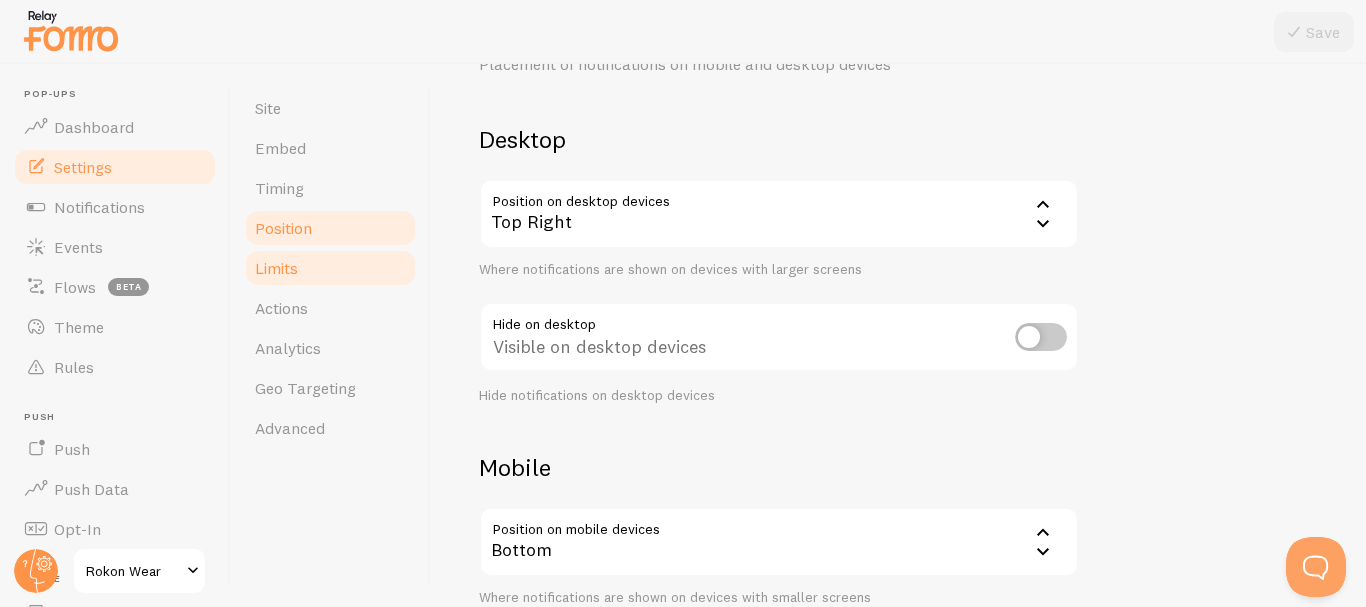 click on "Limits" at bounding box center [276, 268] 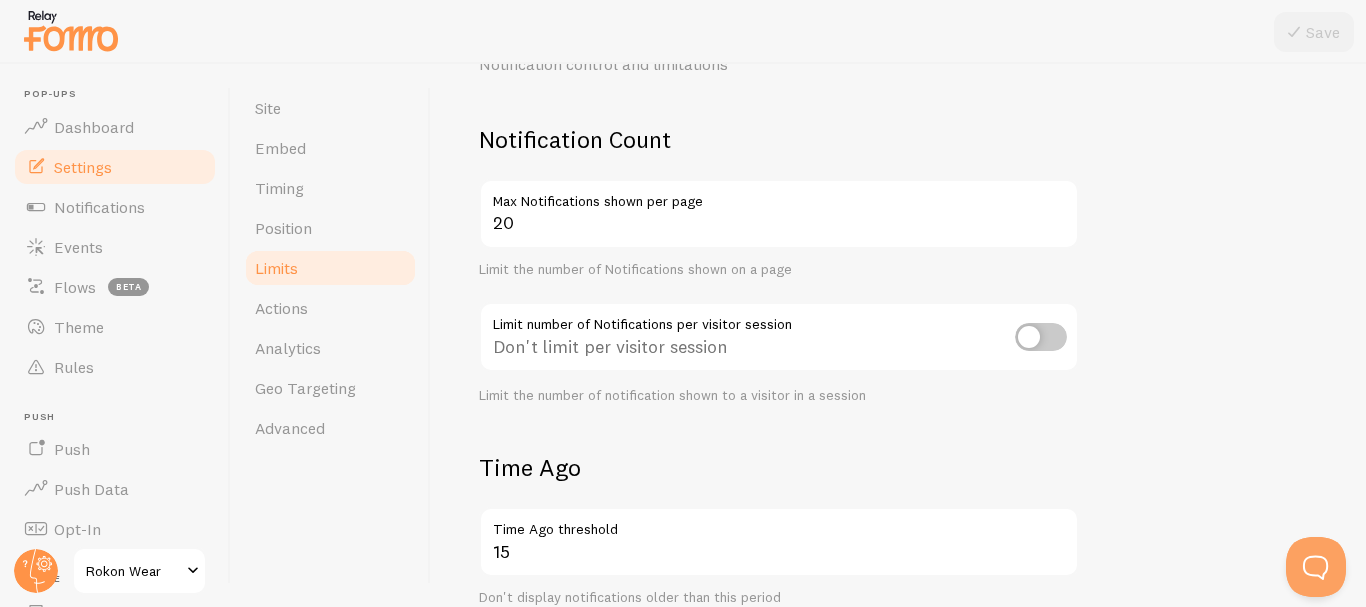 scroll, scrollTop: 0, scrollLeft: 0, axis: both 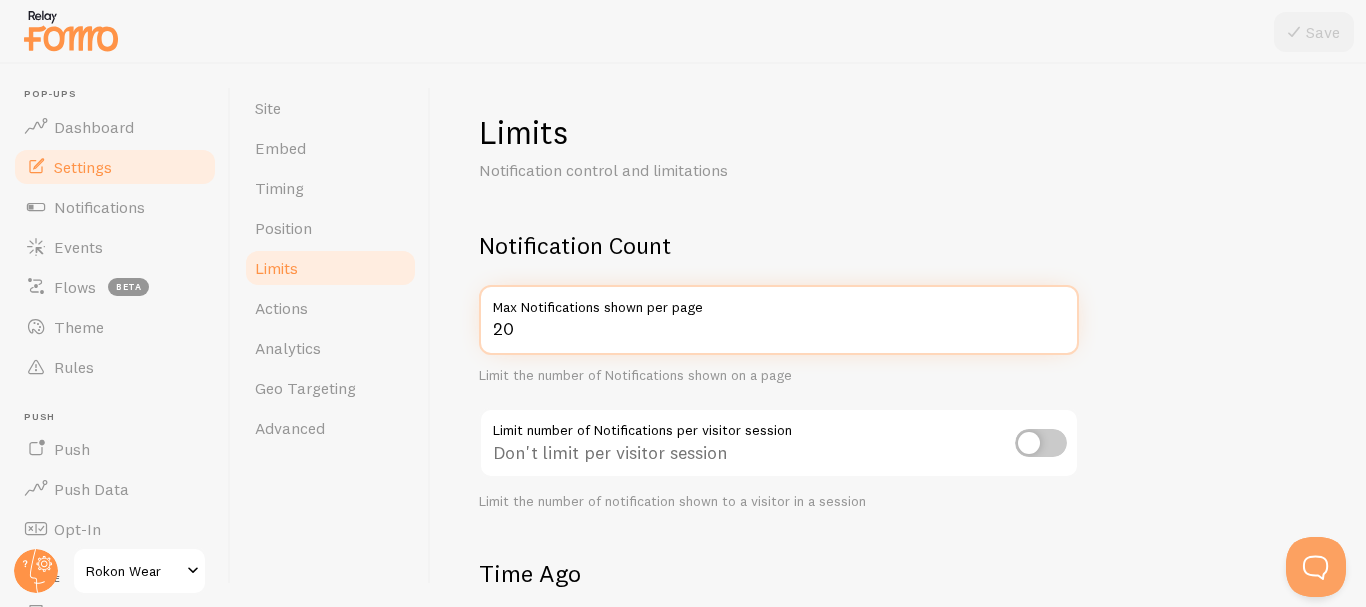 drag, startPoint x: 503, startPoint y: 323, endPoint x: 476, endPoint y: 324, distance: 27.018513 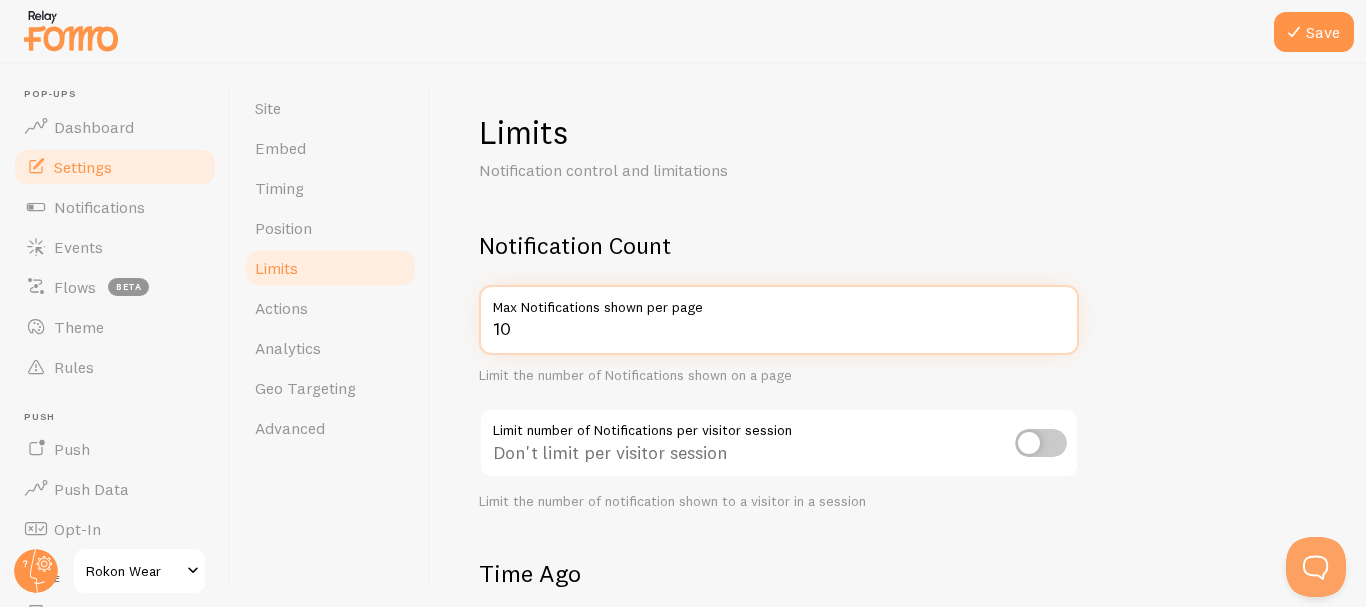 type on "10" 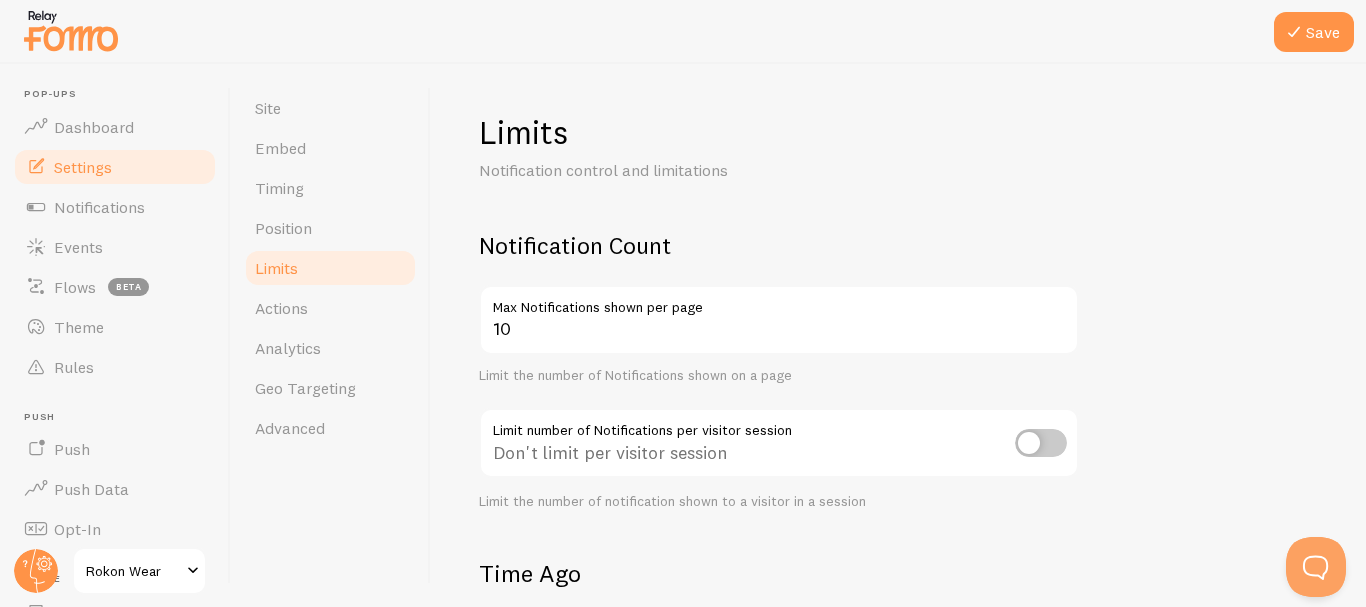 click on "Notification Count
10   Max Notifications shown per page       Limit the number of Notifications shown on a page         Limit number of Notifications per visitor session   Don't limit per visitor session   Limit the number of notification shown to a visitor in a session
Time Ago
15   Time Ago threshold       Don't display notifications older than this period   Threshold unit   86400   Days       Seconds  Minutes  Hours  Days    Time Ago Treshold unit in seconds, minutes, hours or days
Time Ago Stamp
10   Time Ago Stamp threshold       Remove Time Ago Stamp when Event Age is greater than this period   Threshold unit   3600   Hours       Seconds  Minutes  Hours  Days    Time Ago Stamp treshold unit in seconds, minutes, hours or days" at bounding box center [898, 696] 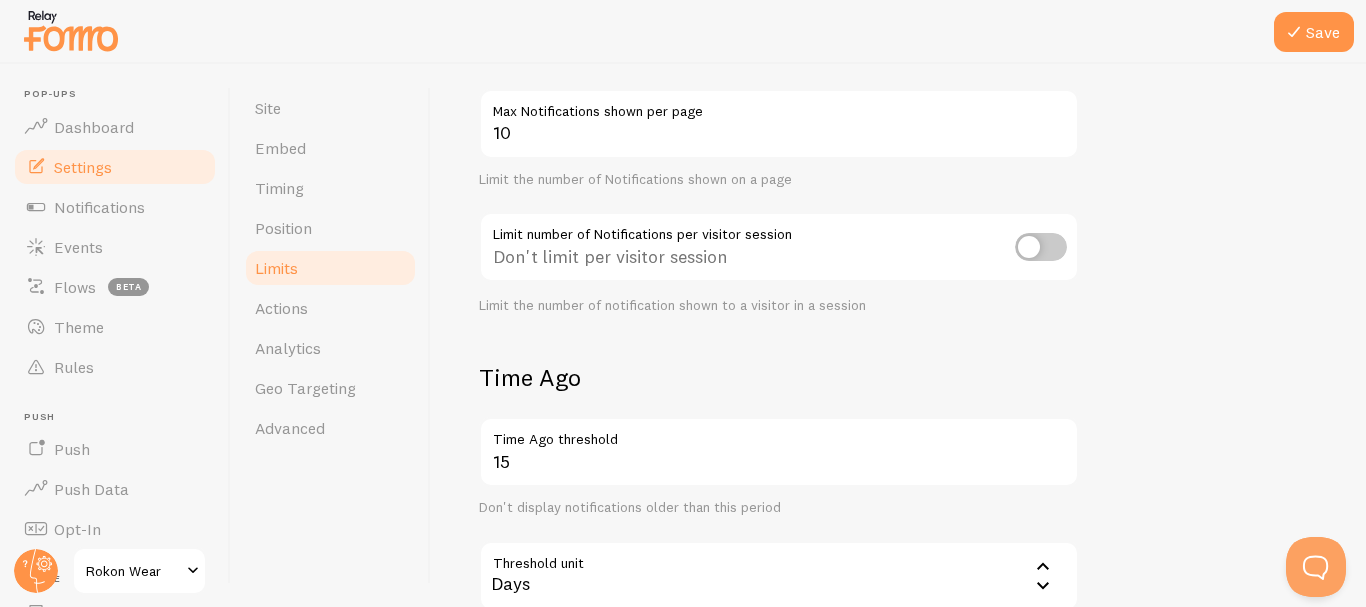 scroll, scrollTop: 200, scrollLeft: 0, axis: vertical 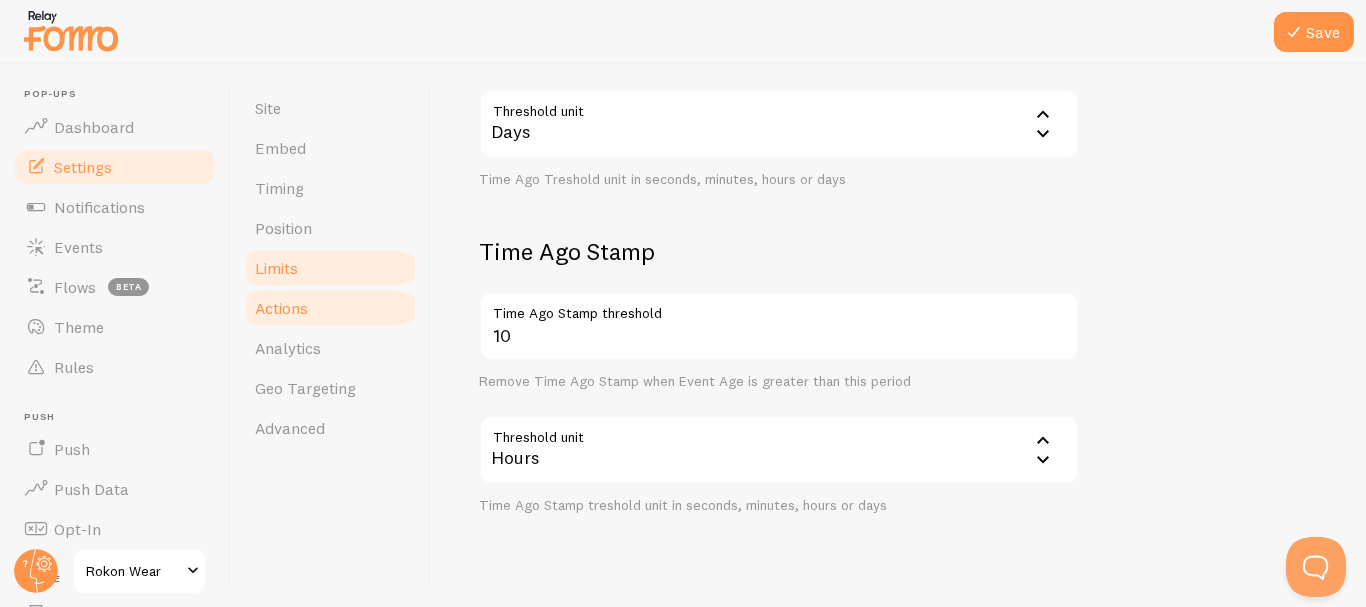 click on "Actions" at bounding box center (281, 308) 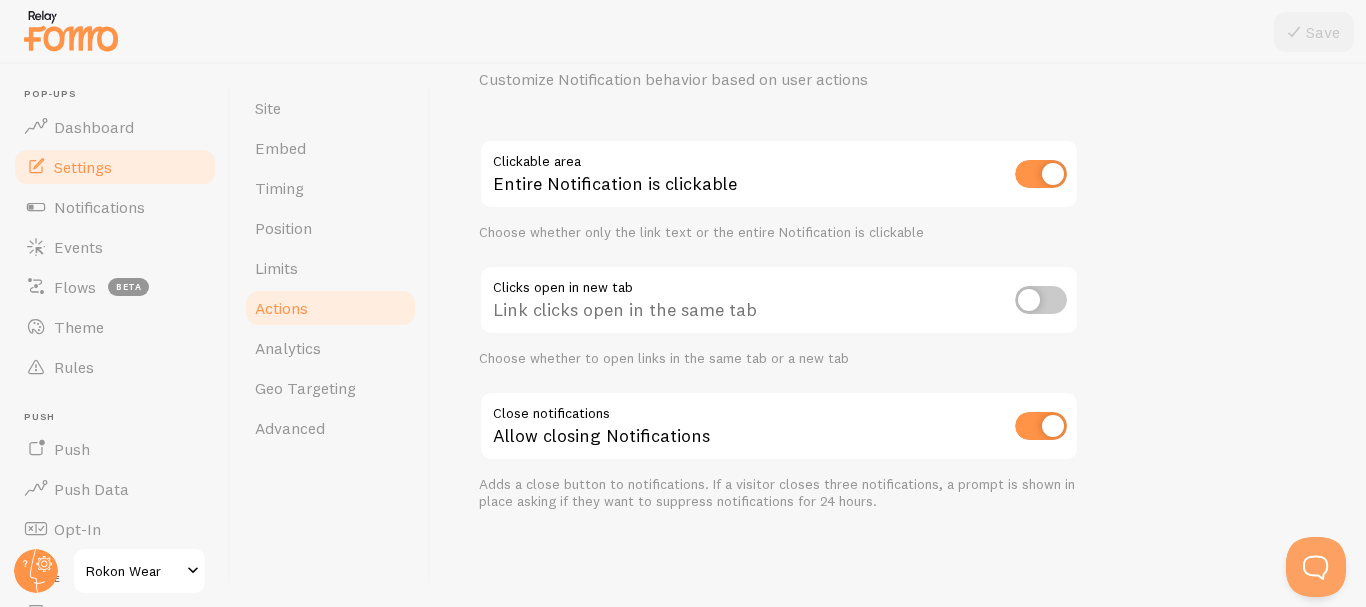 scroll, scrollTop: 0, scrollLeft: 0, axis: both 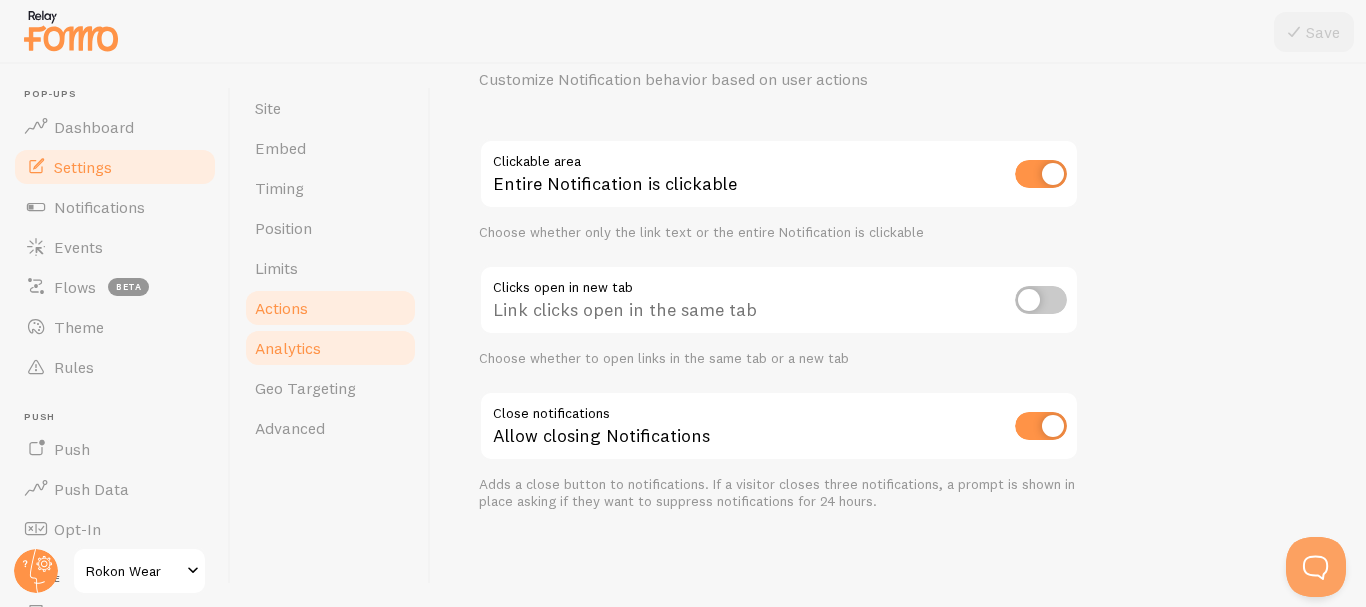 click on "Analytics" at bounding box center (288, 348) 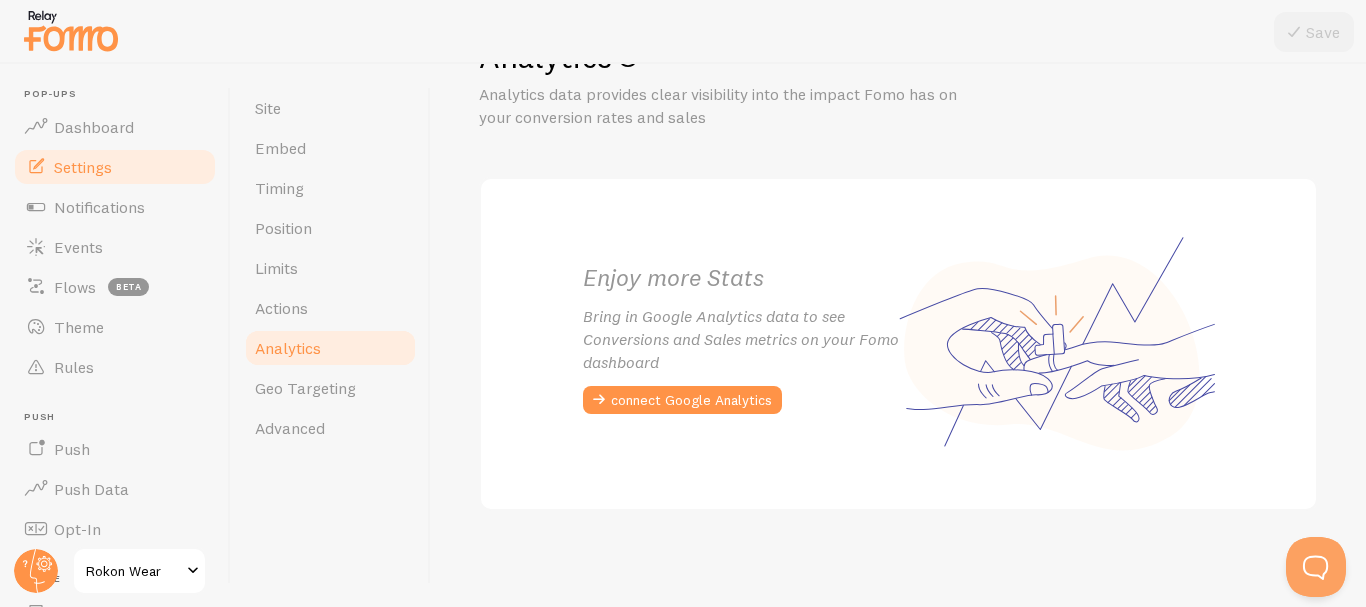 scroll, scrollTop: 0, scrollLeft: 0, axis: both 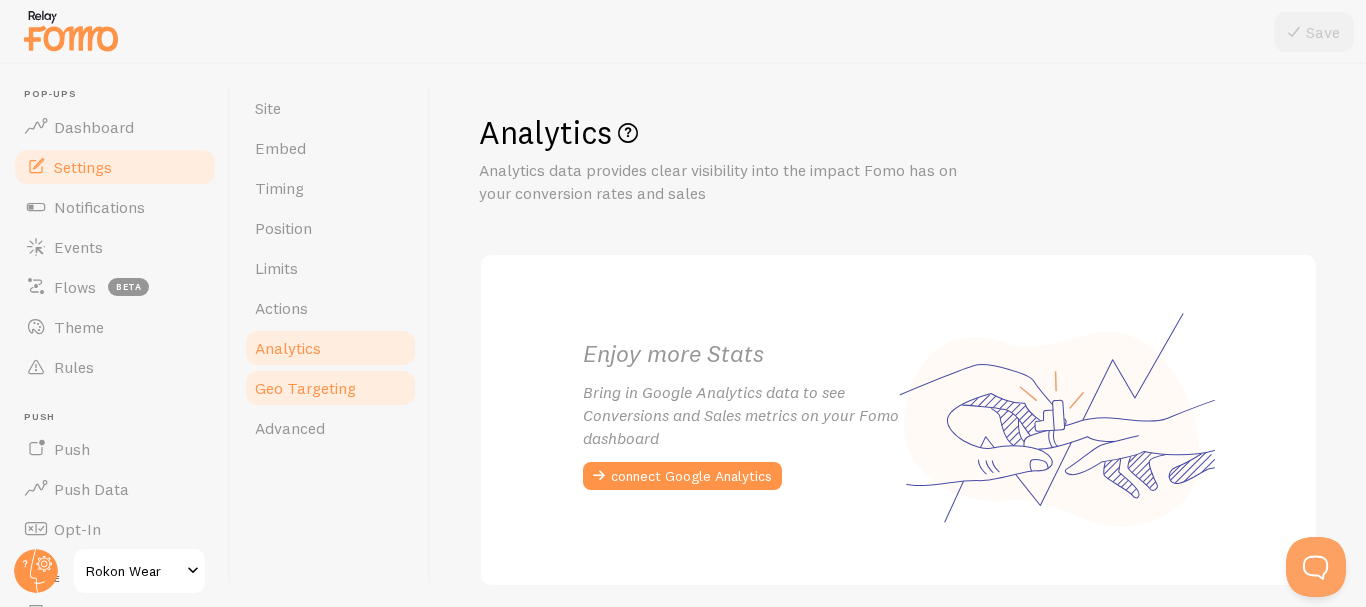 click on "Geo Targeting" at bounding box center [305, 388] 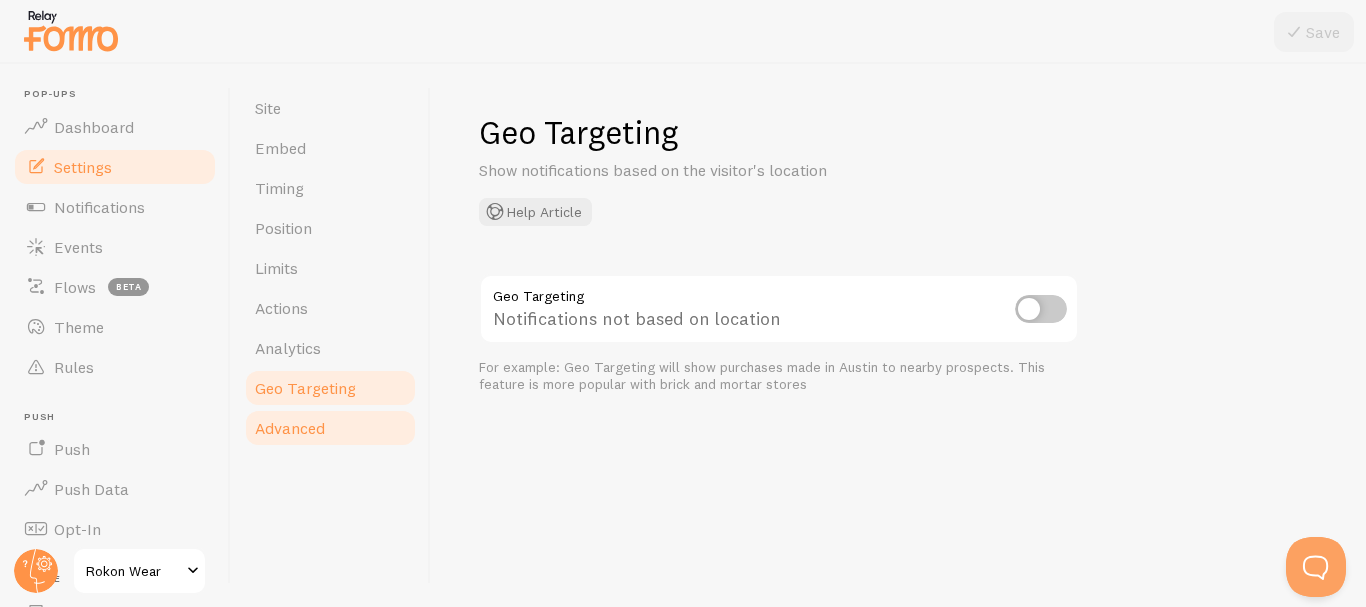 click on "Advanced" at bounding box center [330, 428] 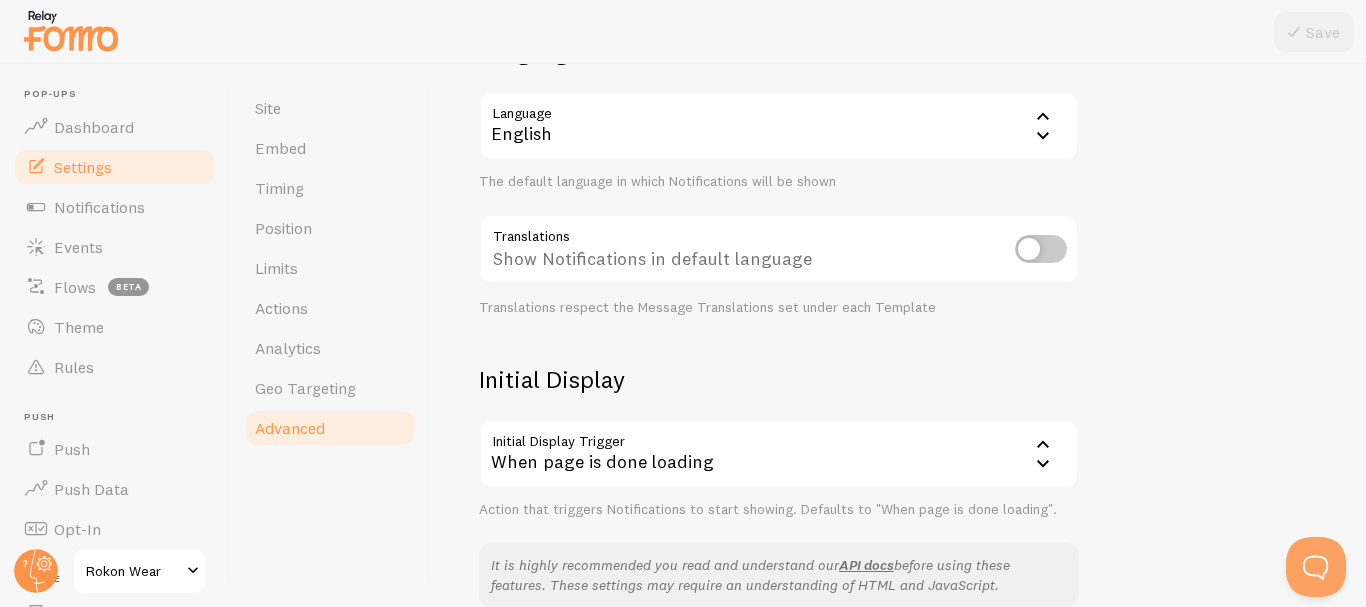 scroll, scrollTop: 199, scrollLeft: 0, axis: vertical 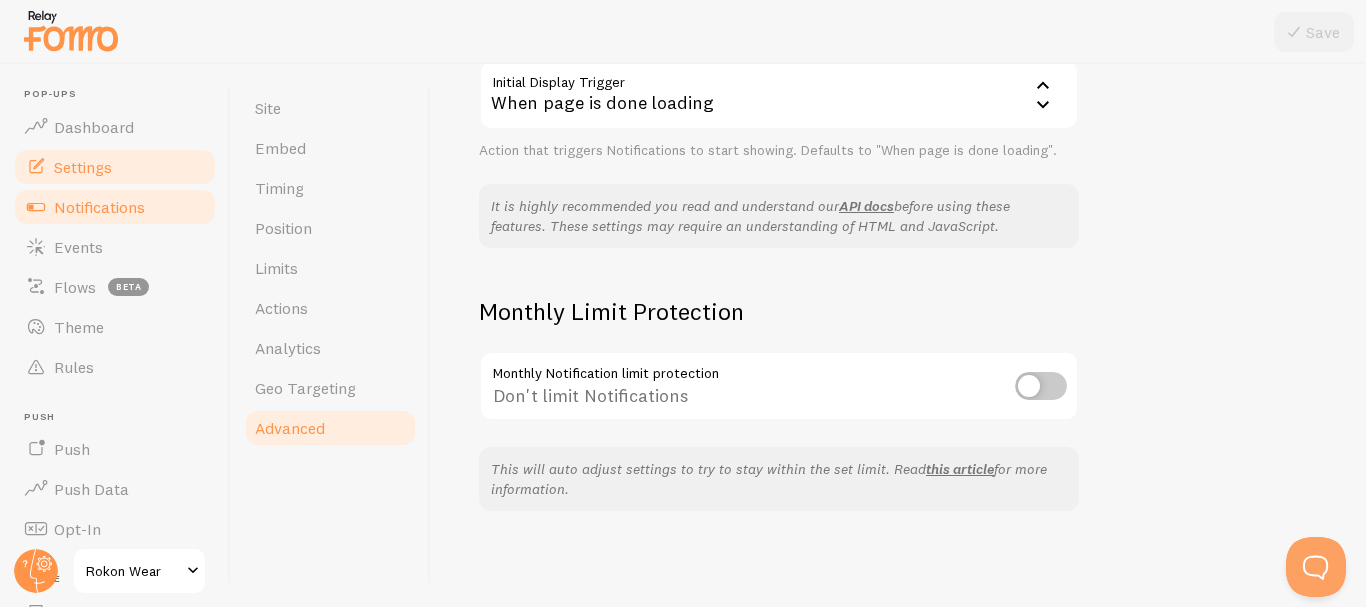 click on "Notifications" at bounding box center (99, 207) 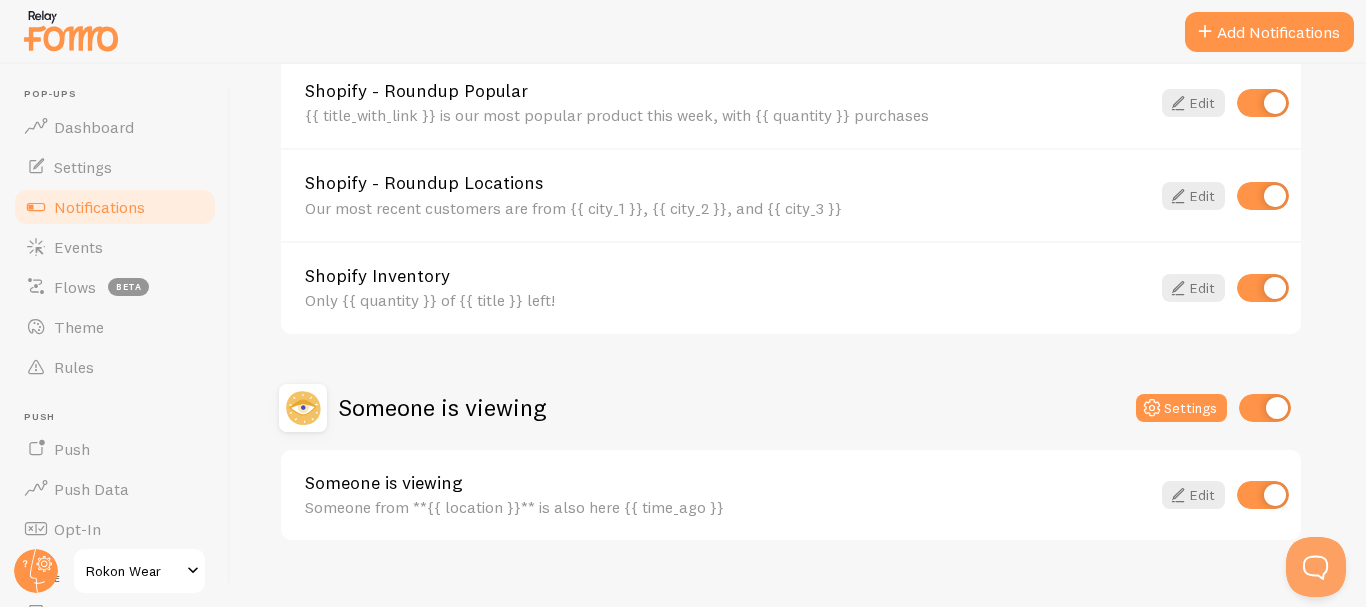 scroll, scrollTop: 1004, scrollLeft: 0, axis: vertical 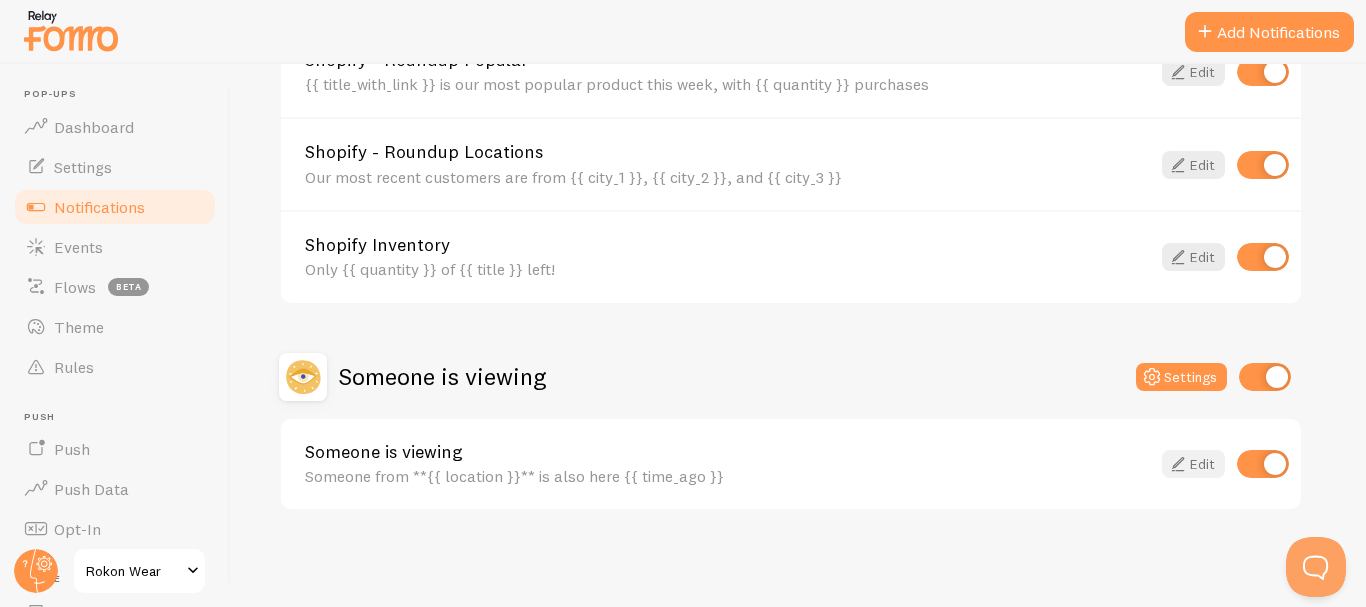 click at bounding box center [1178, 464] 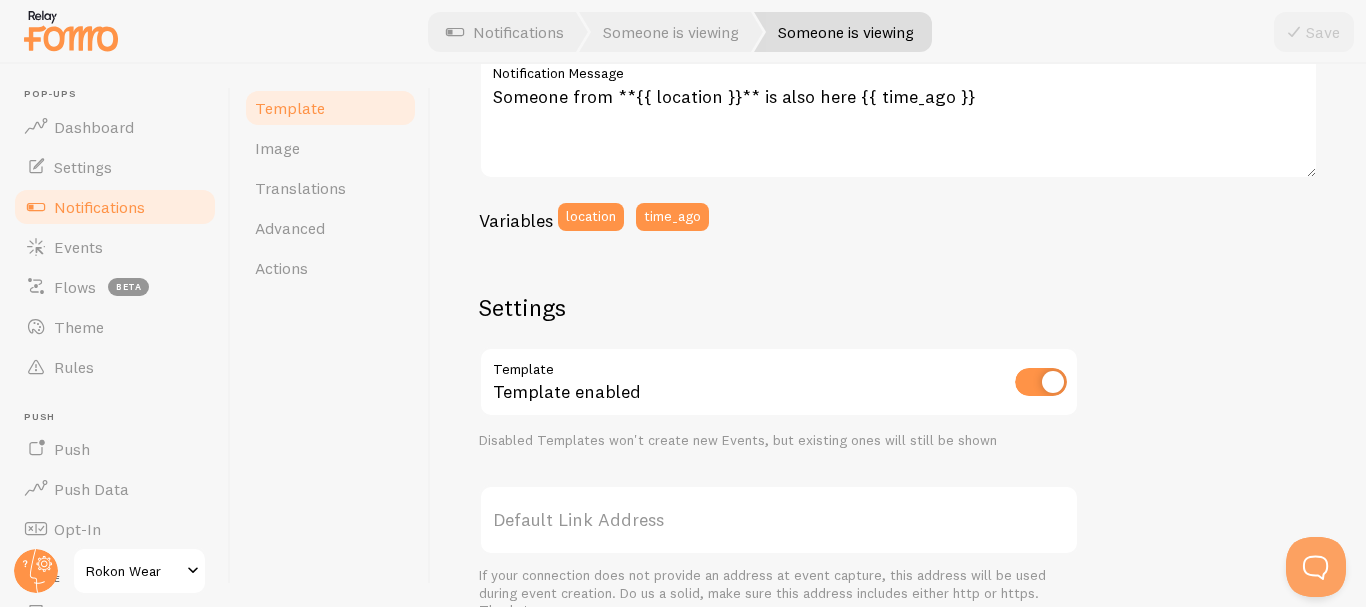 scroll, scrollTop: 430, scrollLeft: 0, axis: vertical 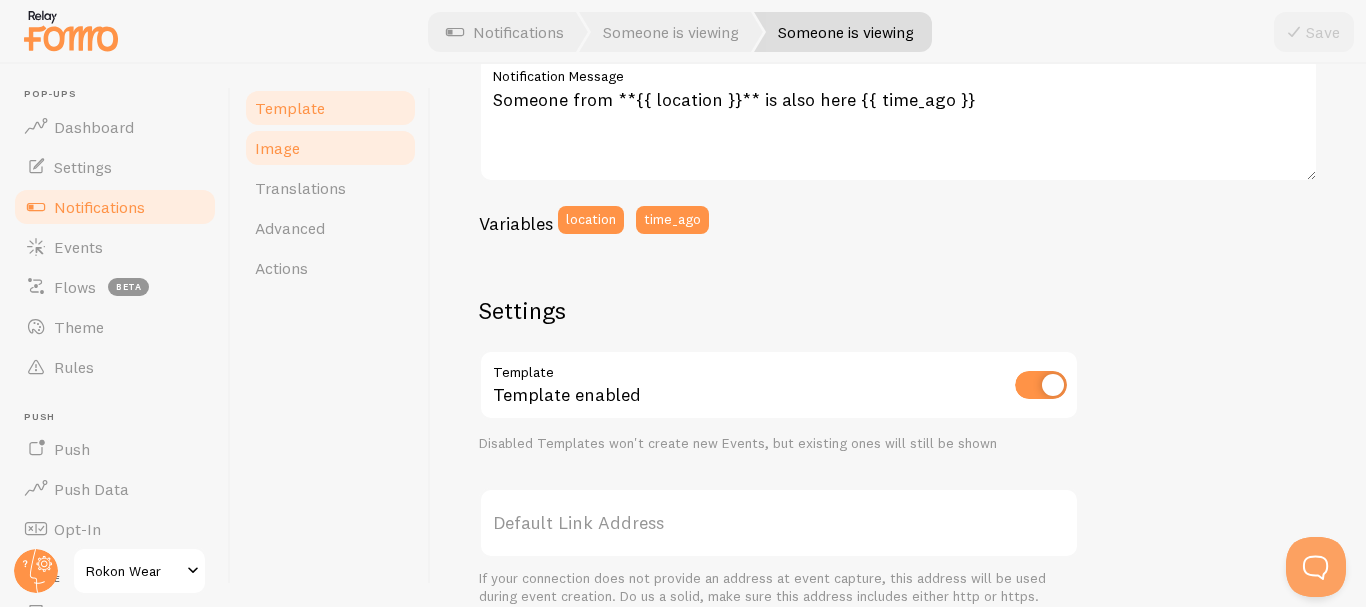 click on "Image" at bounding box center (330, 148) 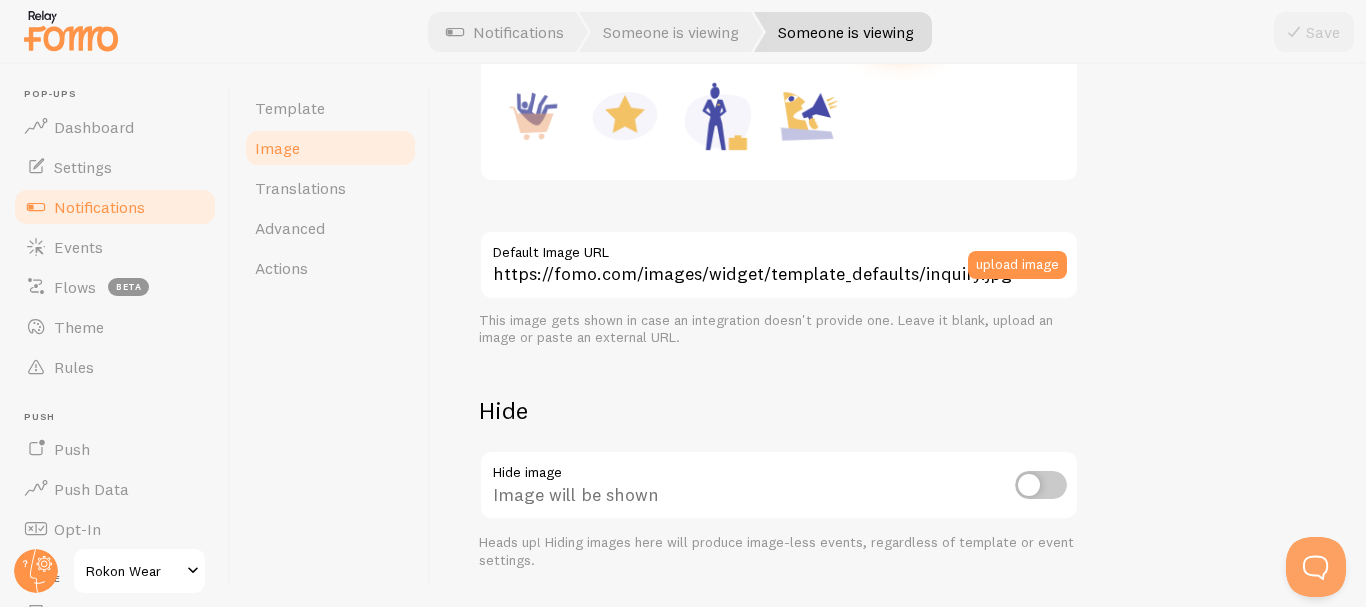 scroll, scrollTop: 0, scrollLeft: 0, axis: both 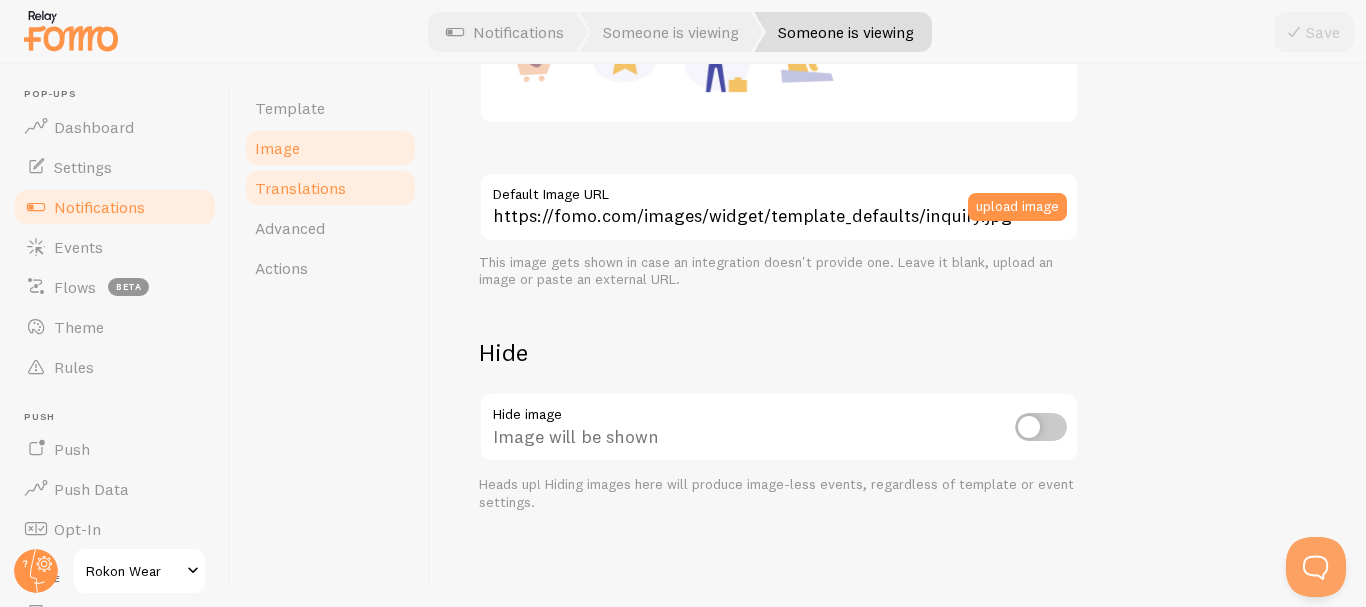 click on "Translations" at bounding box center (330, 188) 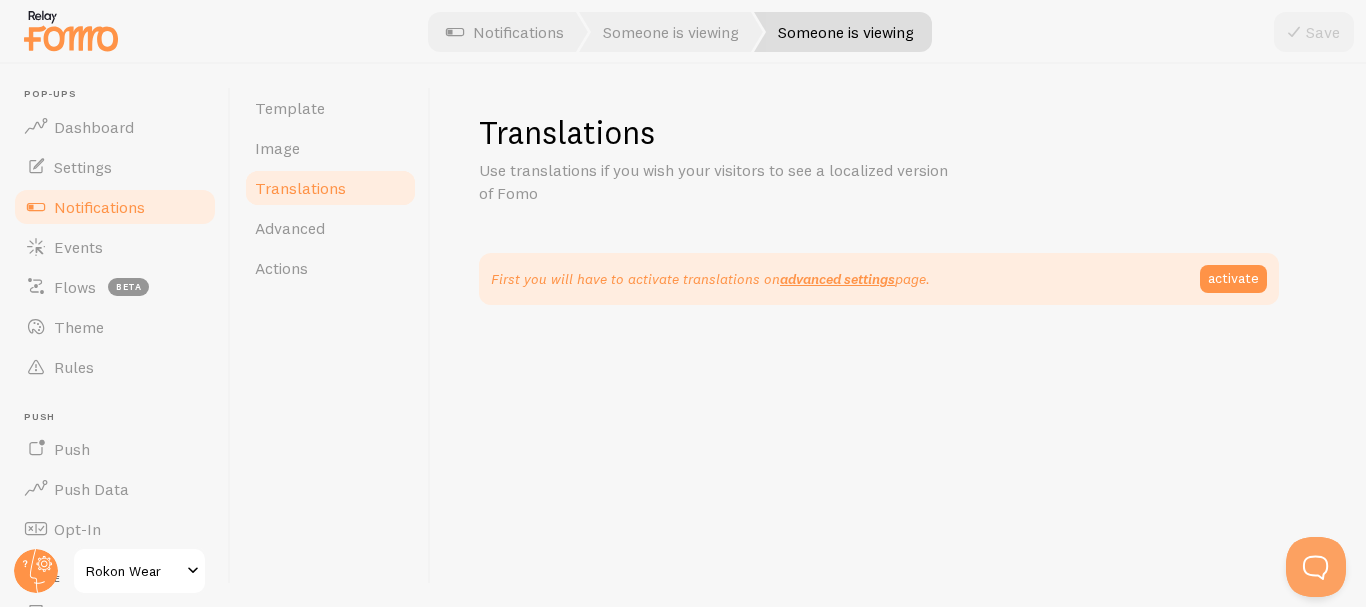 scroll, scrollTop: 0, scrollLeft: 0, axis: both 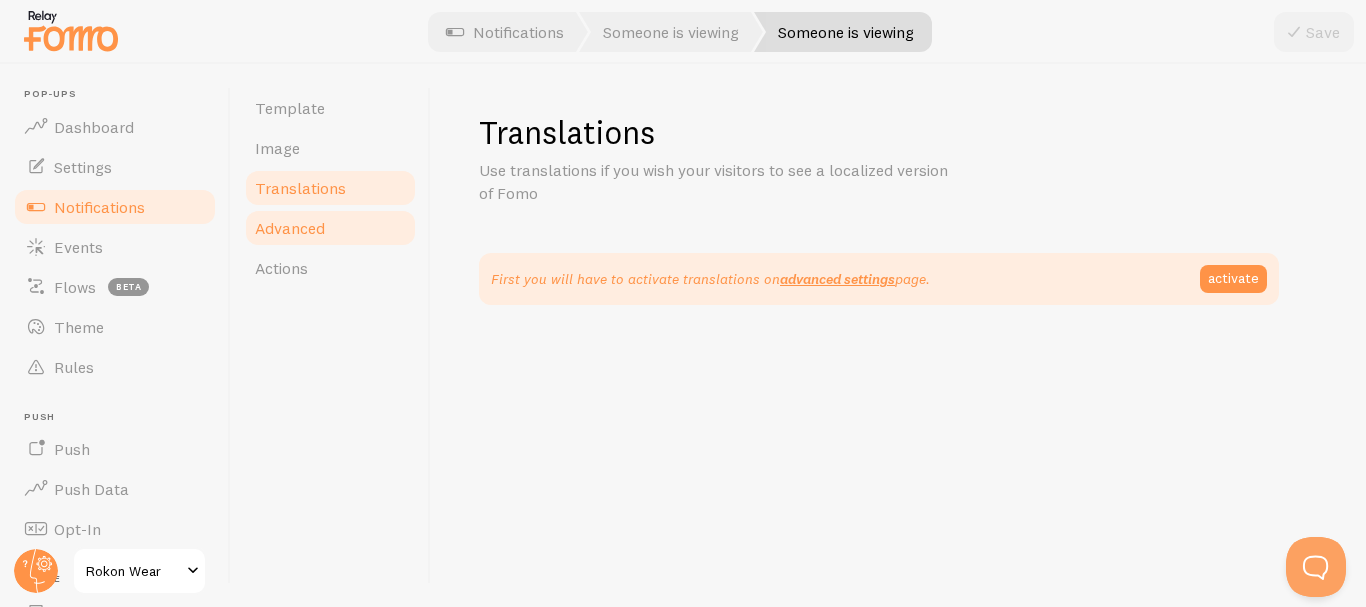click on "Advanced" at bounding box center [330, 228] 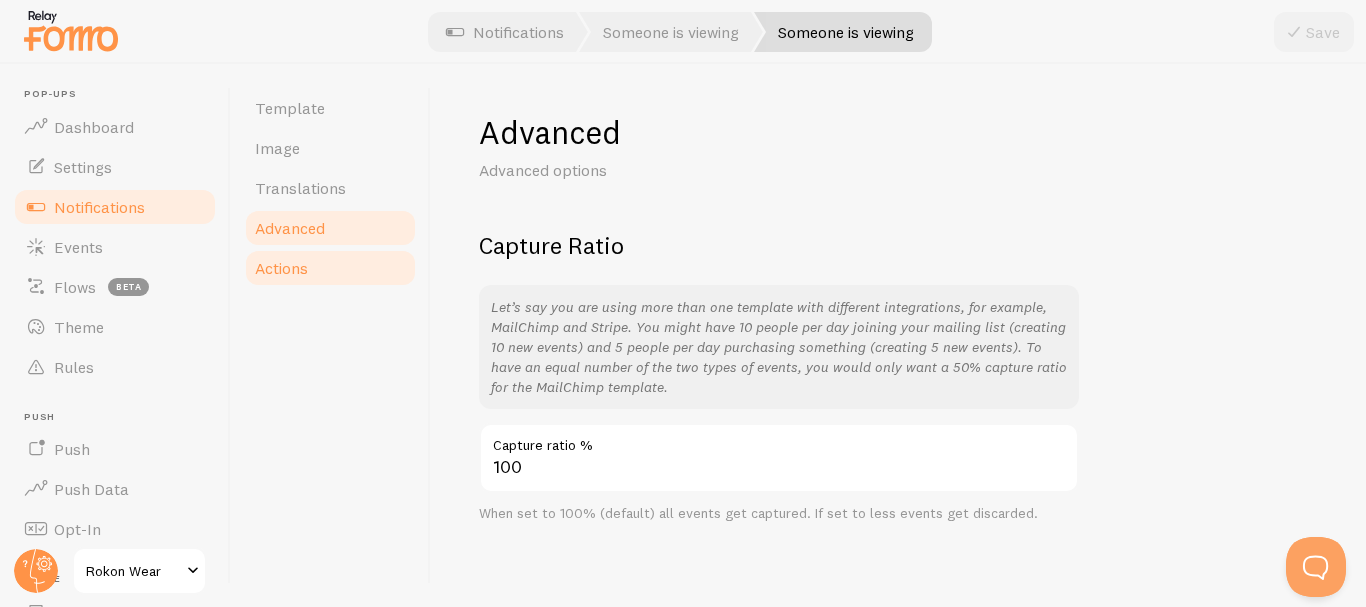 click on "Actions" at bounding box center [330, 268] 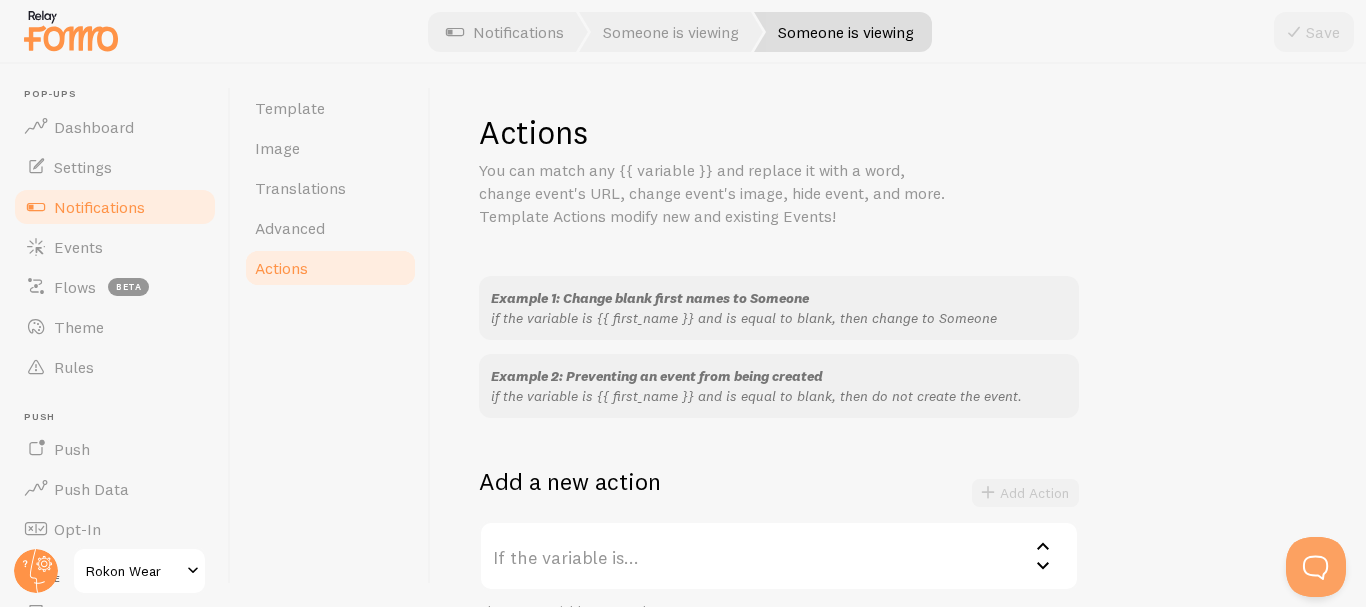 click on "Actions" at bounding box center (281, 268) 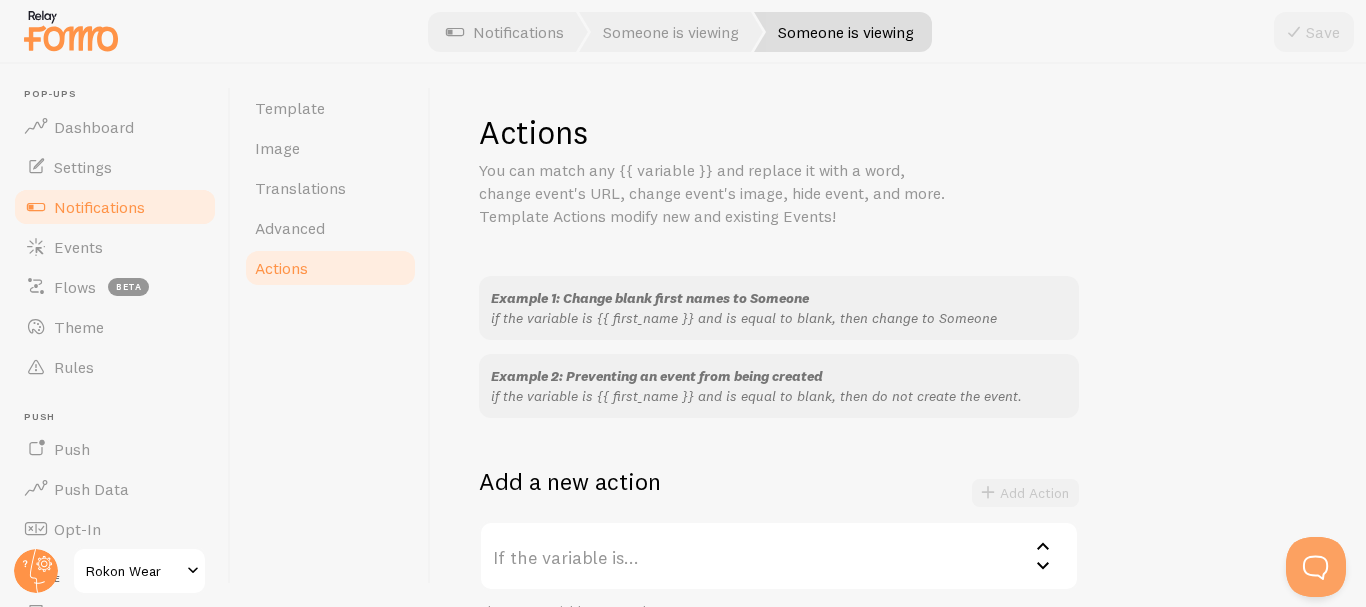 click on "Notifications" at bounding box center [99, 207] 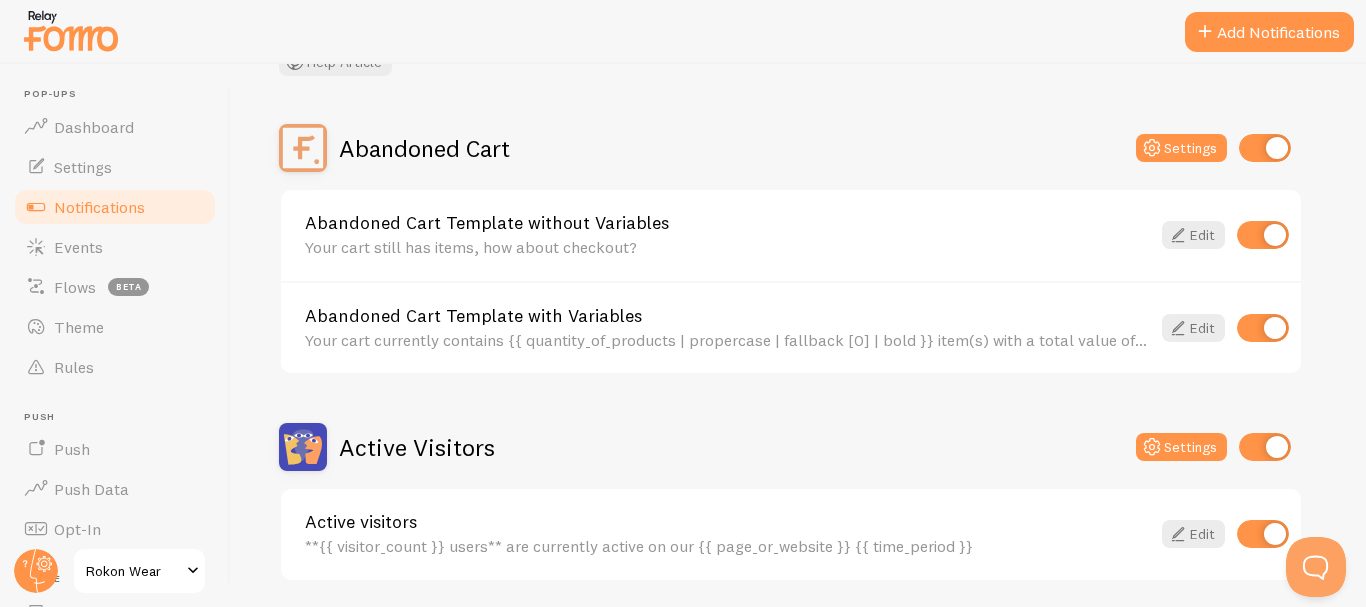 scroll, scrollTop: 162, scrollLeft: 0, axis: vertical 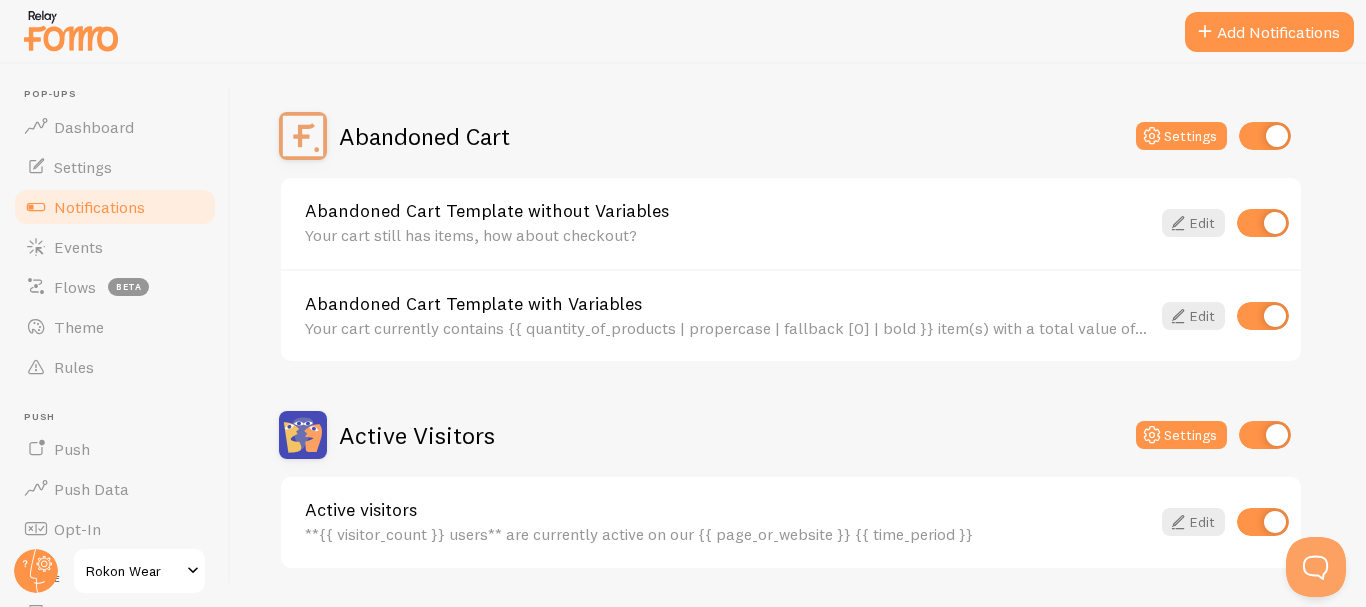click at bounding box center [1263, 316] 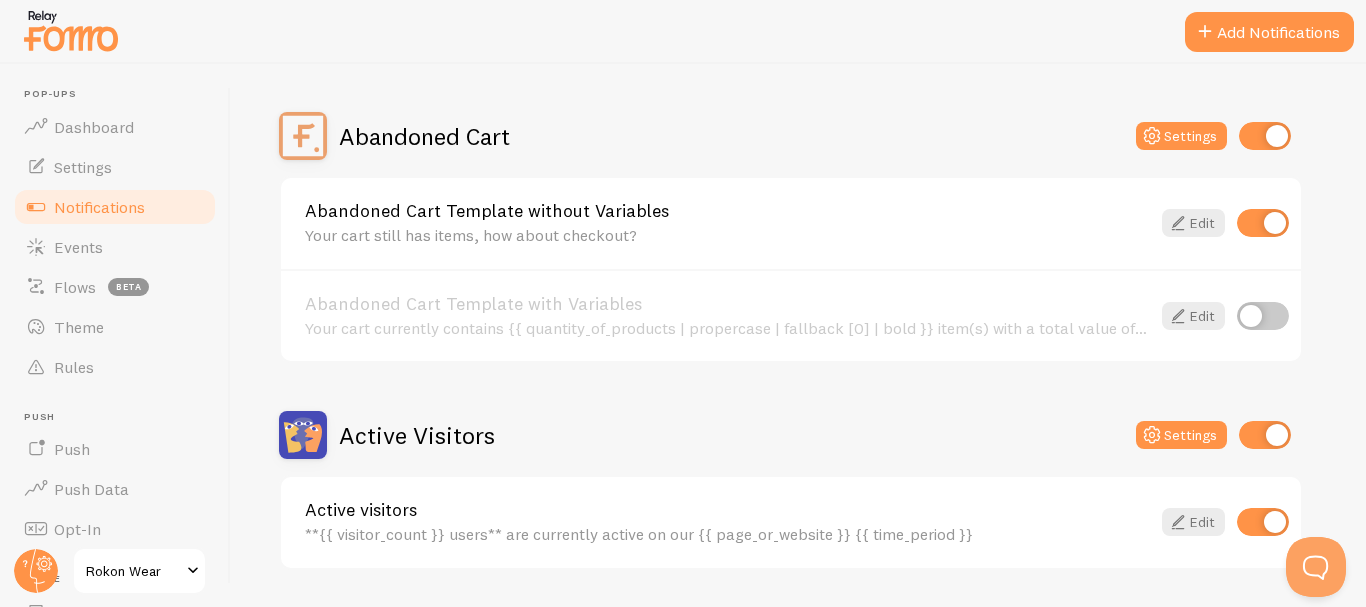 click at bounding box center (1263, 223) 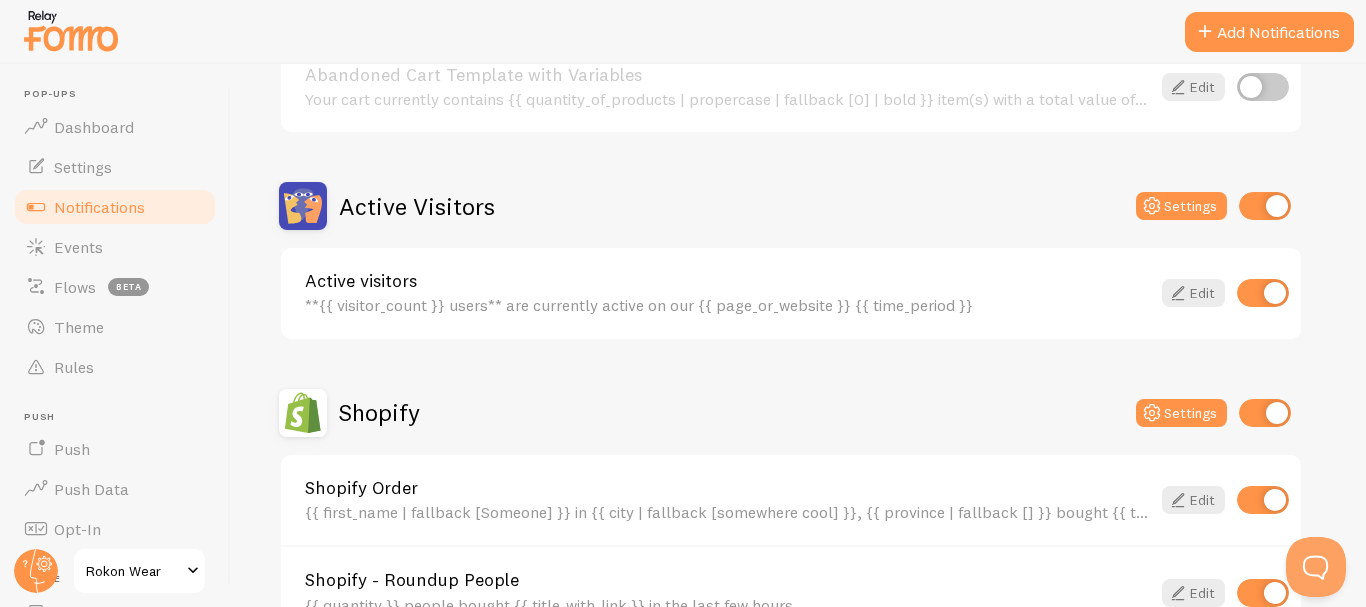 scroll, scrollTop: 400, scrollLeft: 0, axis: vertical 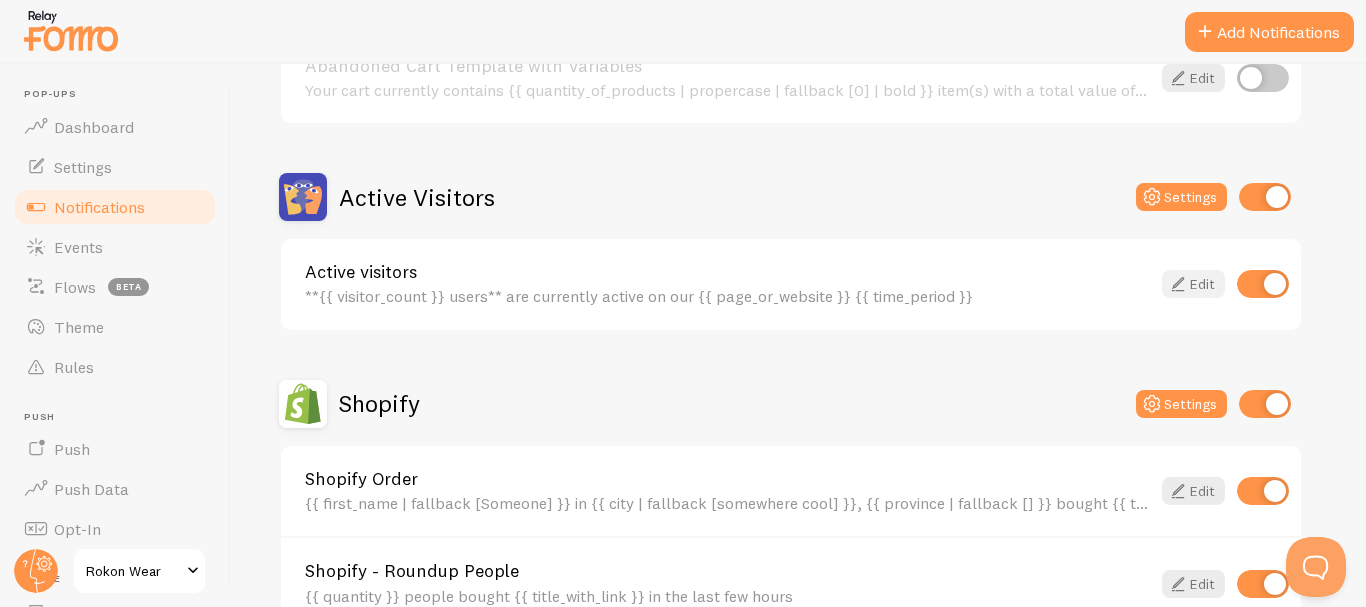 click on "Edit" at bounding box center [1193, 284] 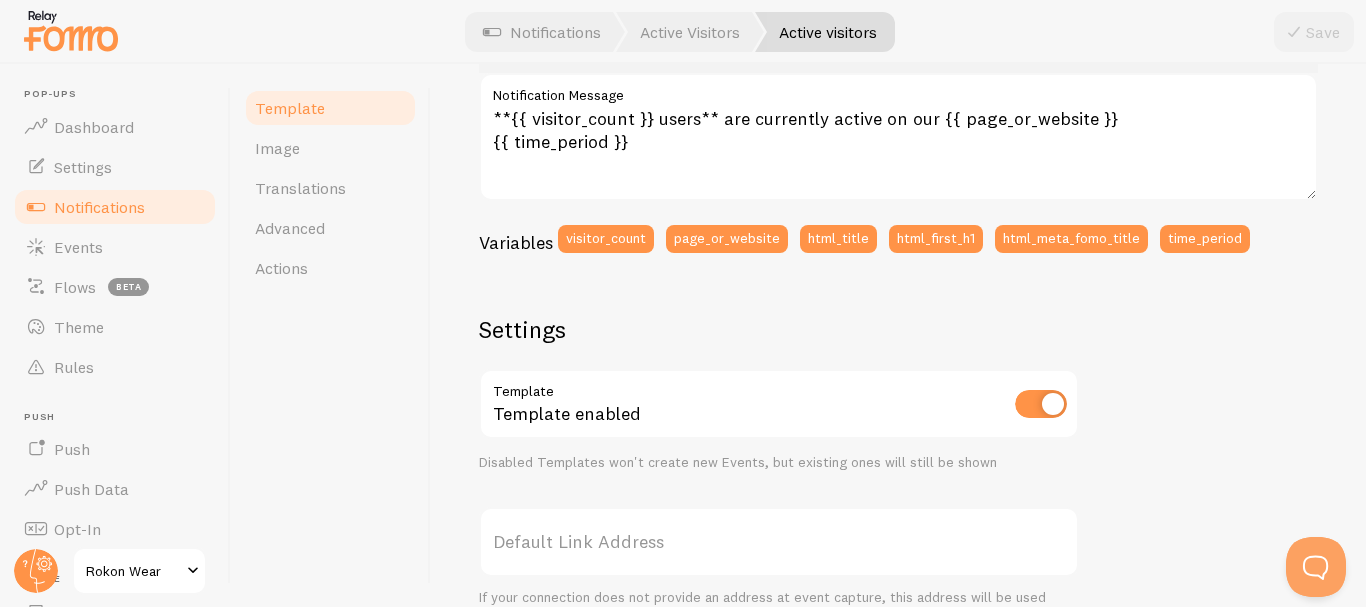 scroll, scrollTop: 0, scrollLeft: 0, axis: both 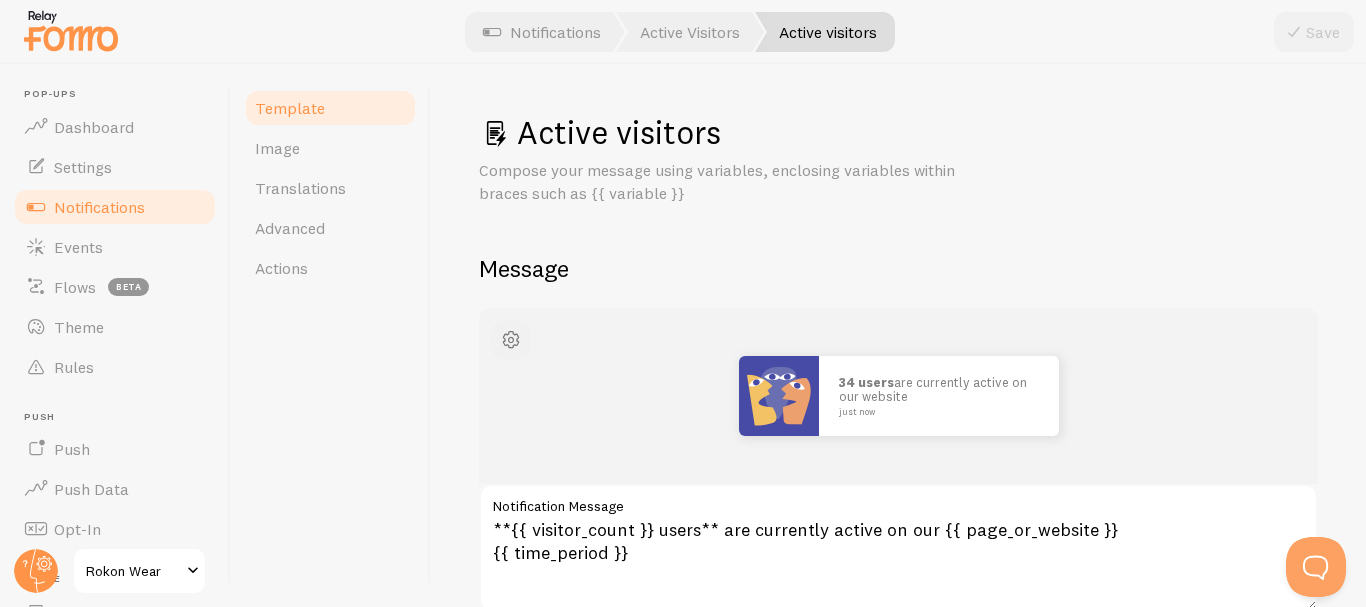 click at bounding box center [511, 340] 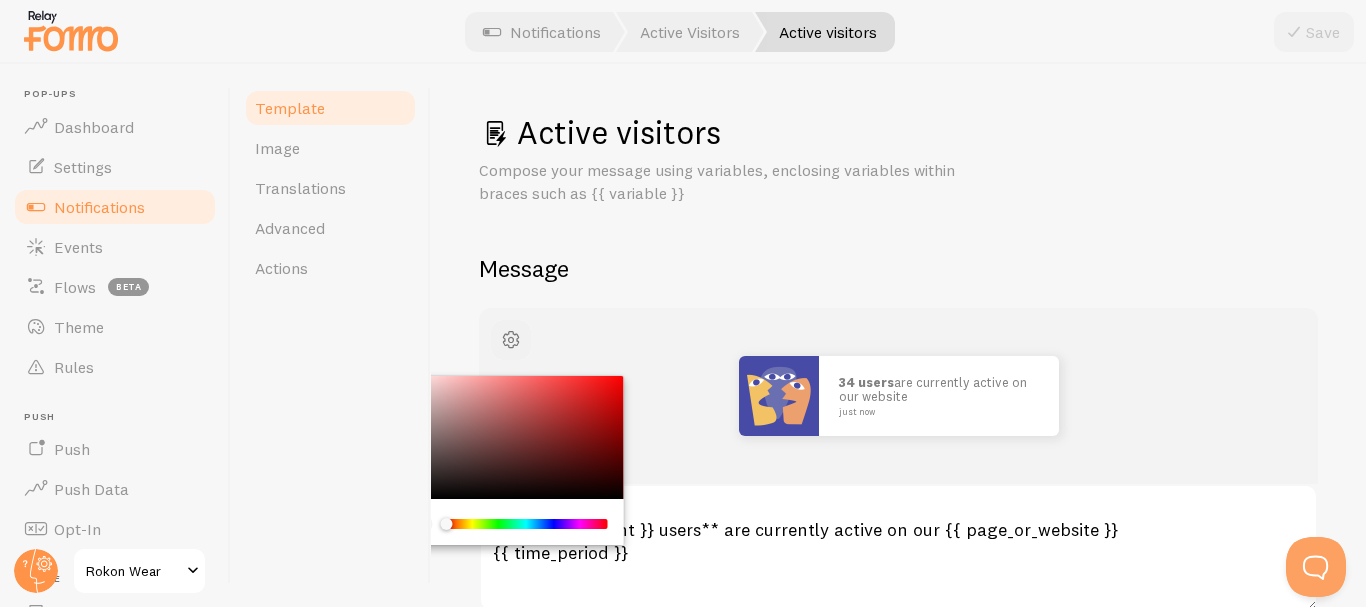 click at bounding box center [511, 340] 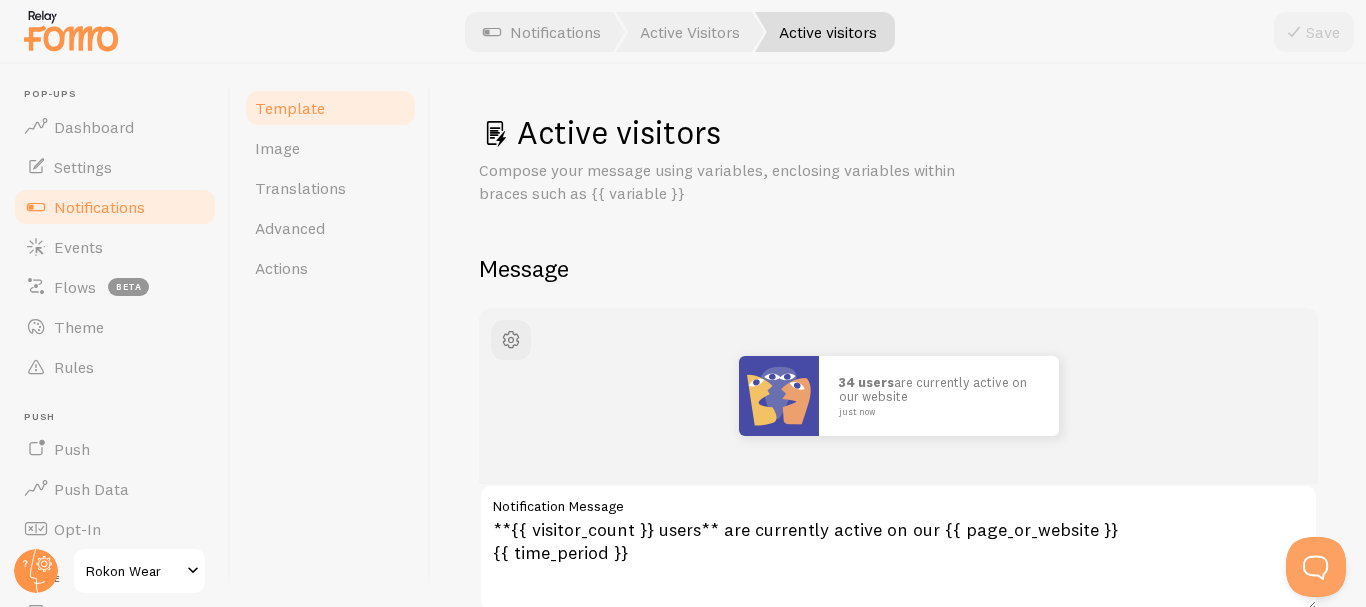click on "Notifications" at bounding box center [99, 207] 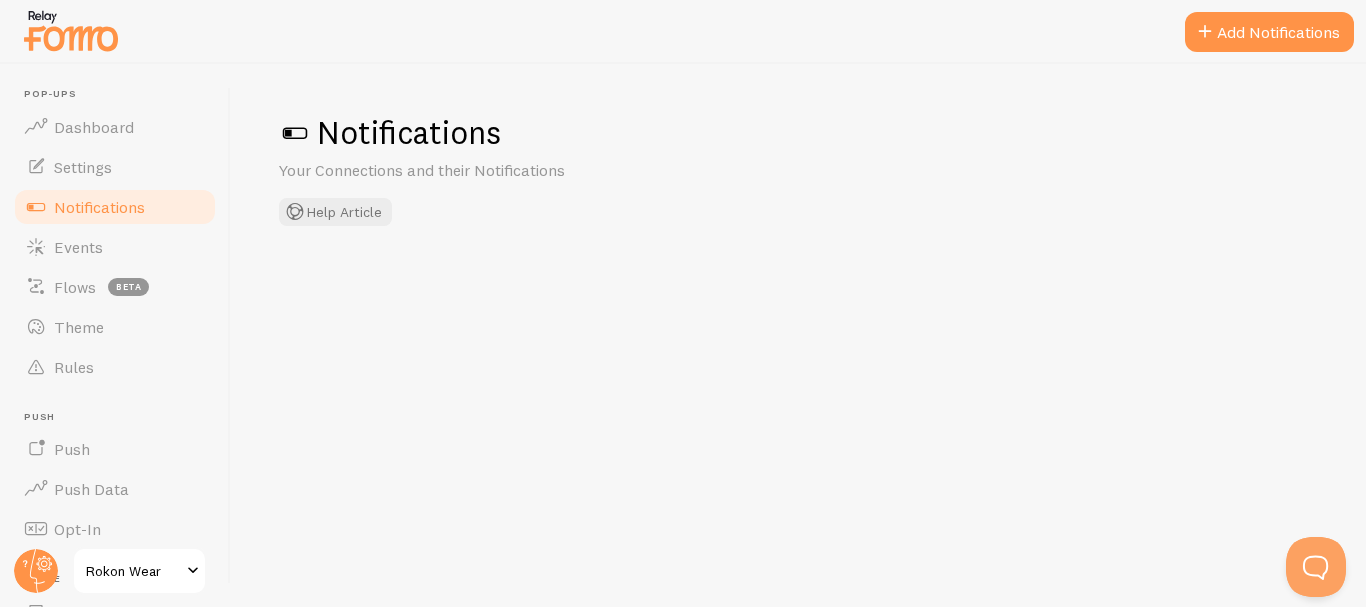 checkbox on "false" 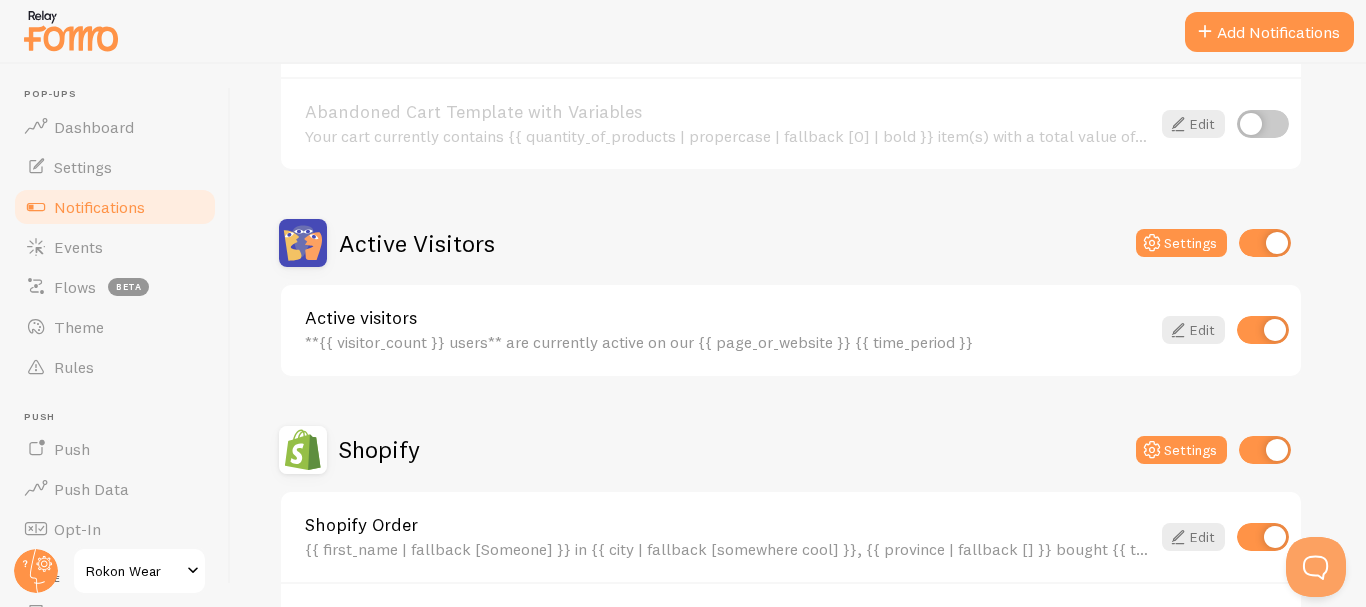 scroll, scrollTop: 372, scrollLeft: 0, axis: vertical 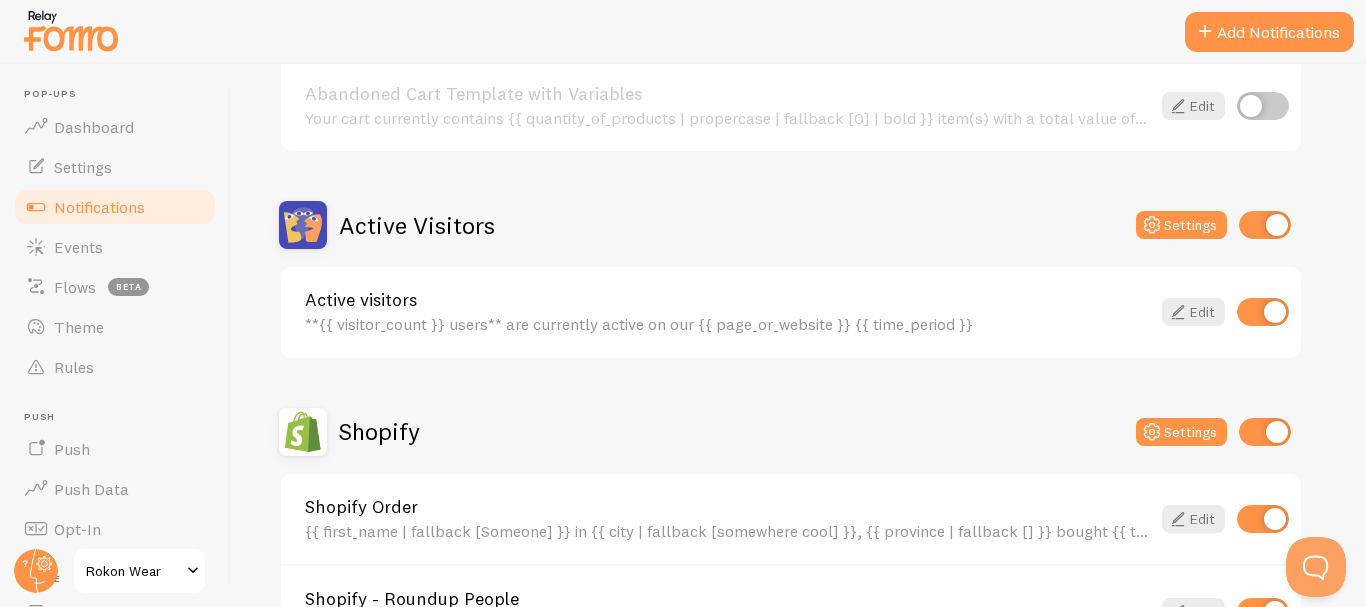 click at bounding box center [1263, 312] 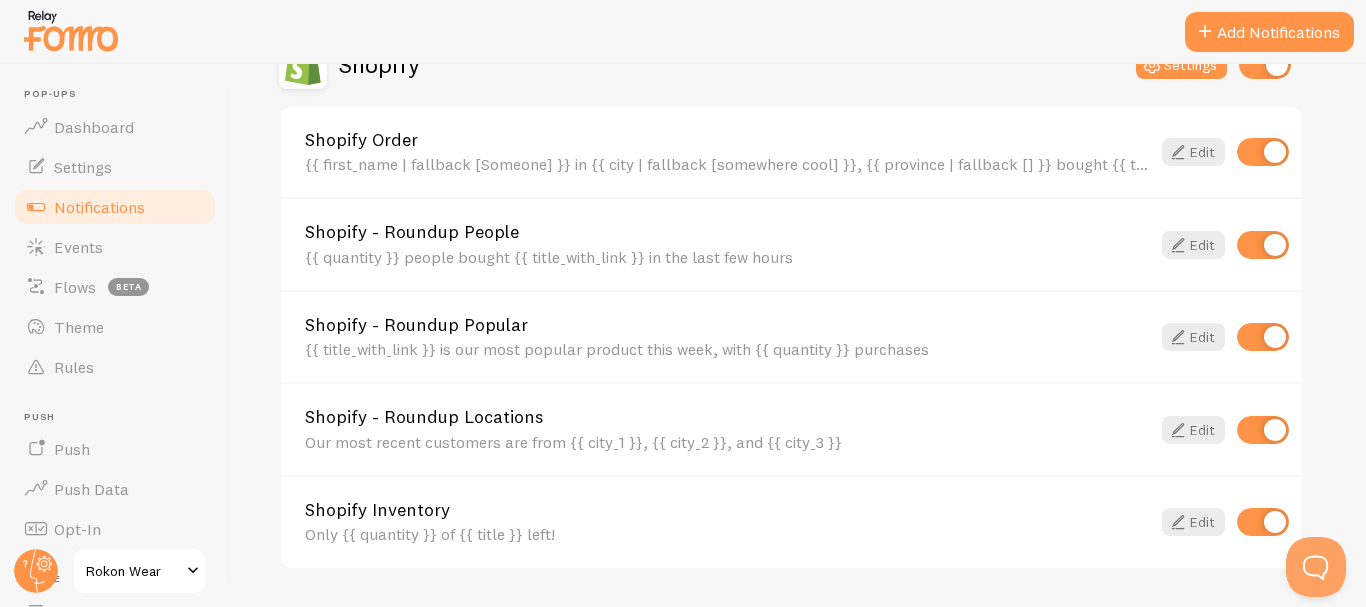 scroll, scrollTop: 1004, scrollLeft: 0, axis: vertical 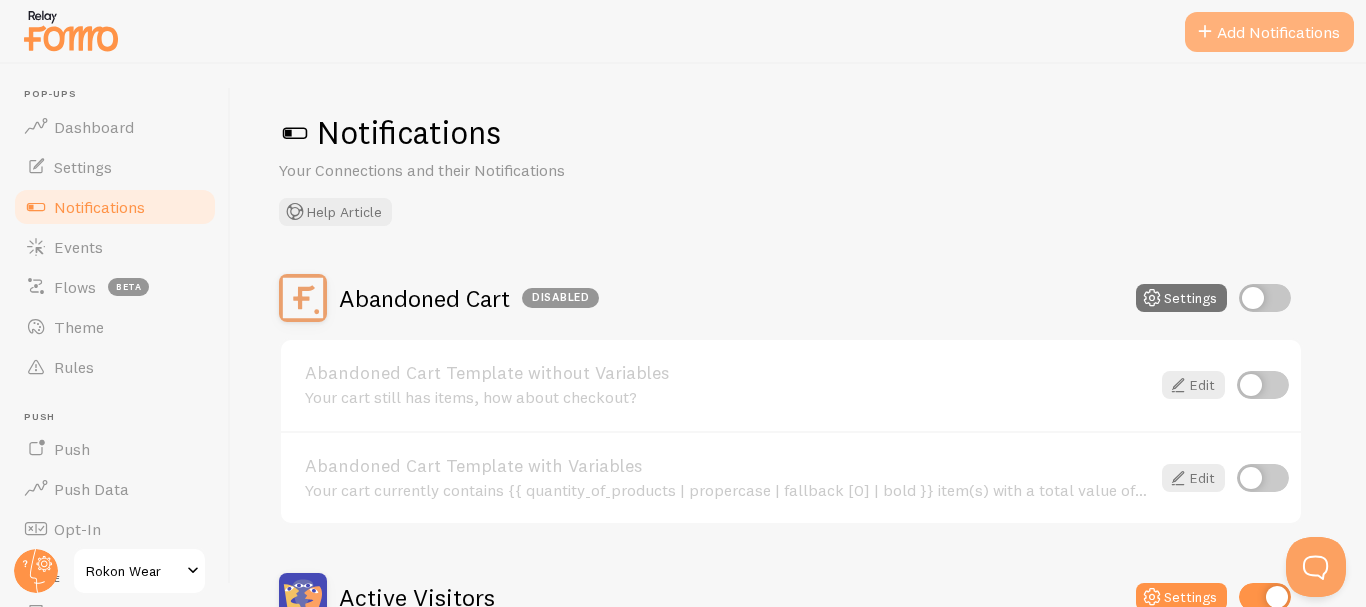 click on "Add Notifications" at bounding box center (1269, 32) 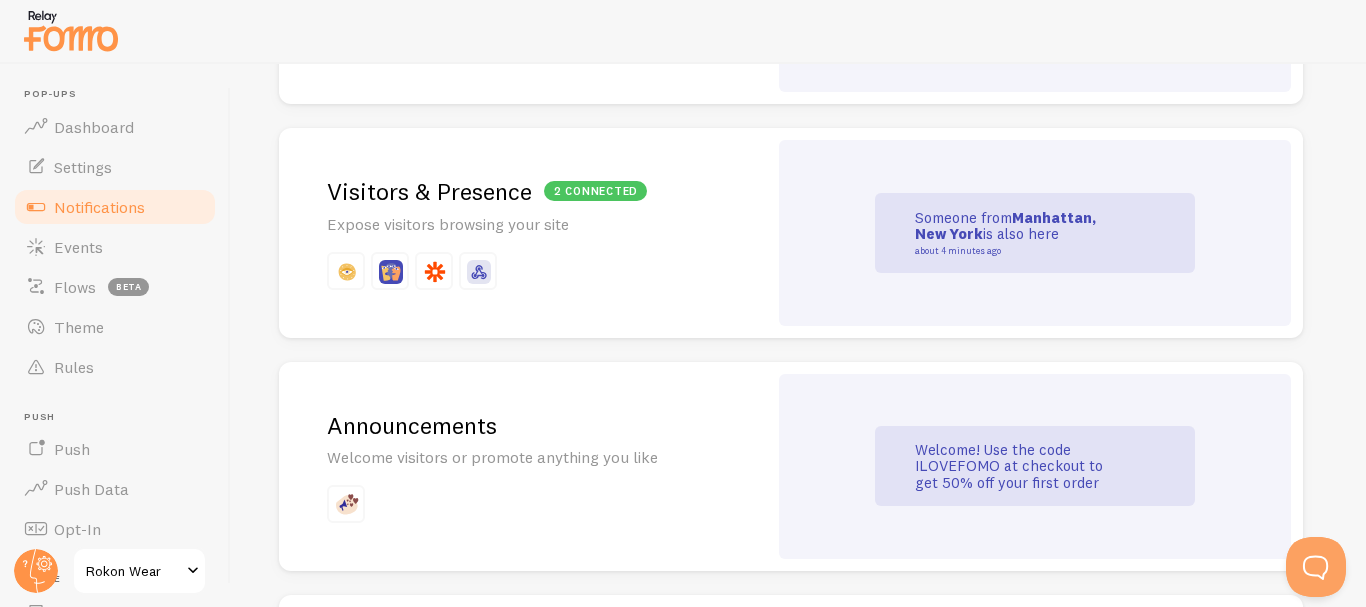 scroll, scrollTop: 1159, scrollLeft: 0, axis: vertical 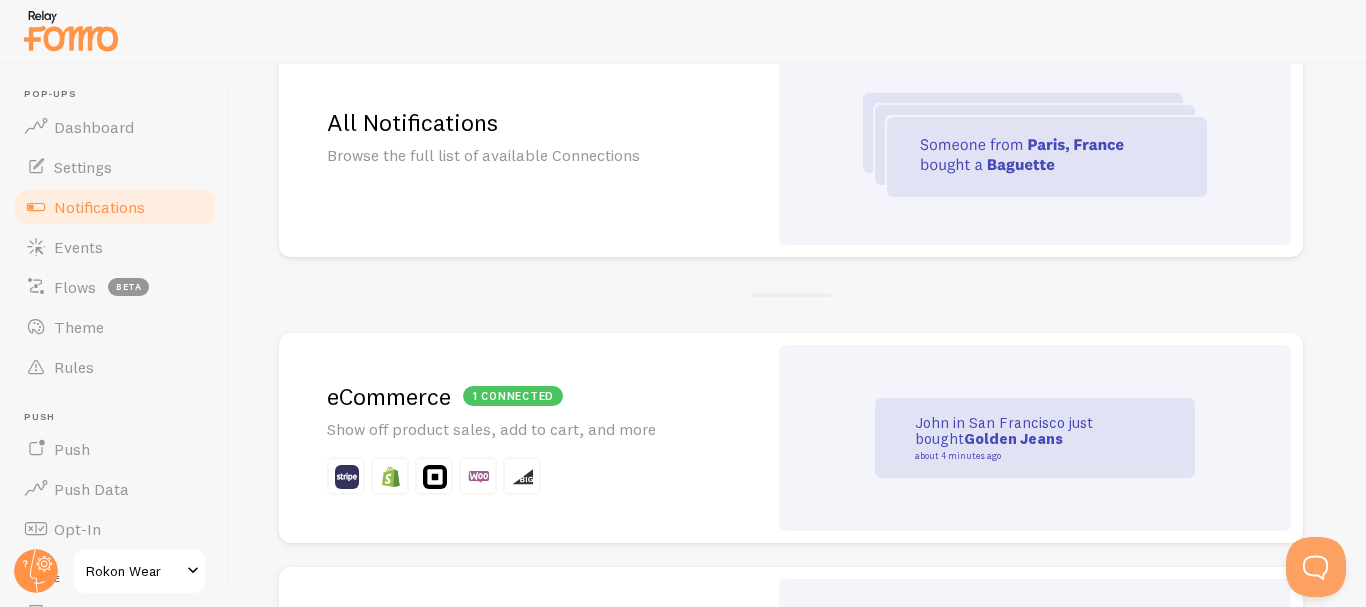 click on "1
connected
eCommerce" at bounding box center (523, 396) 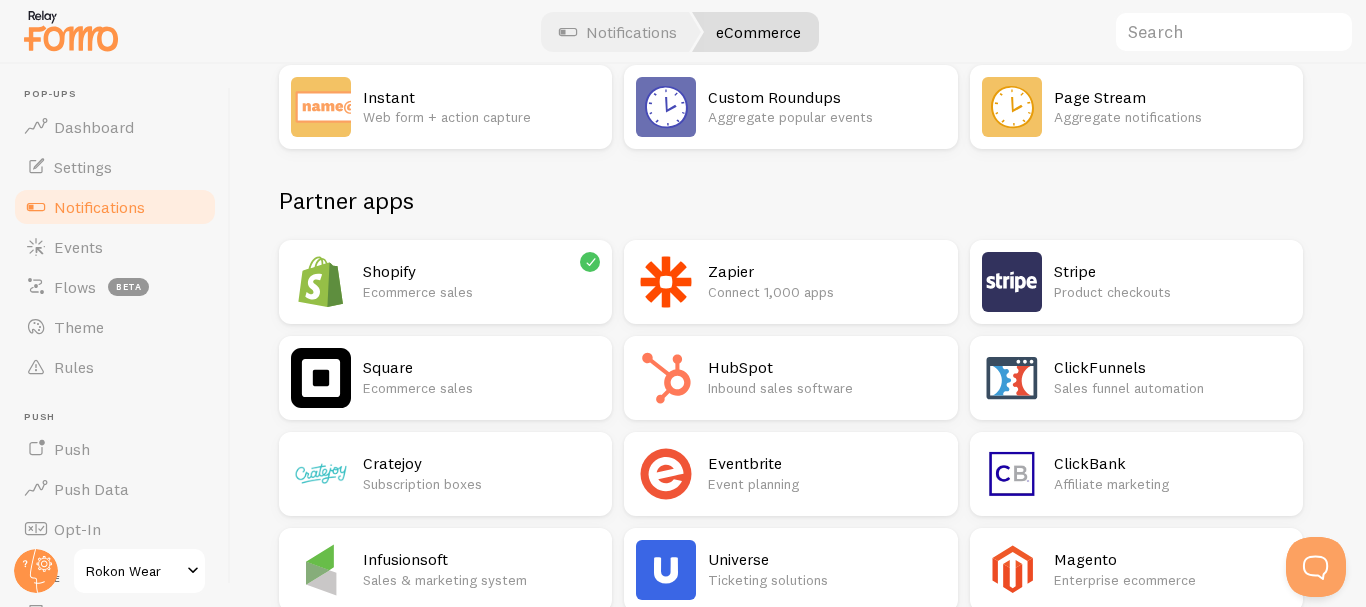scroll, scrollTop: 0, scrollLeft: 0, axis: both 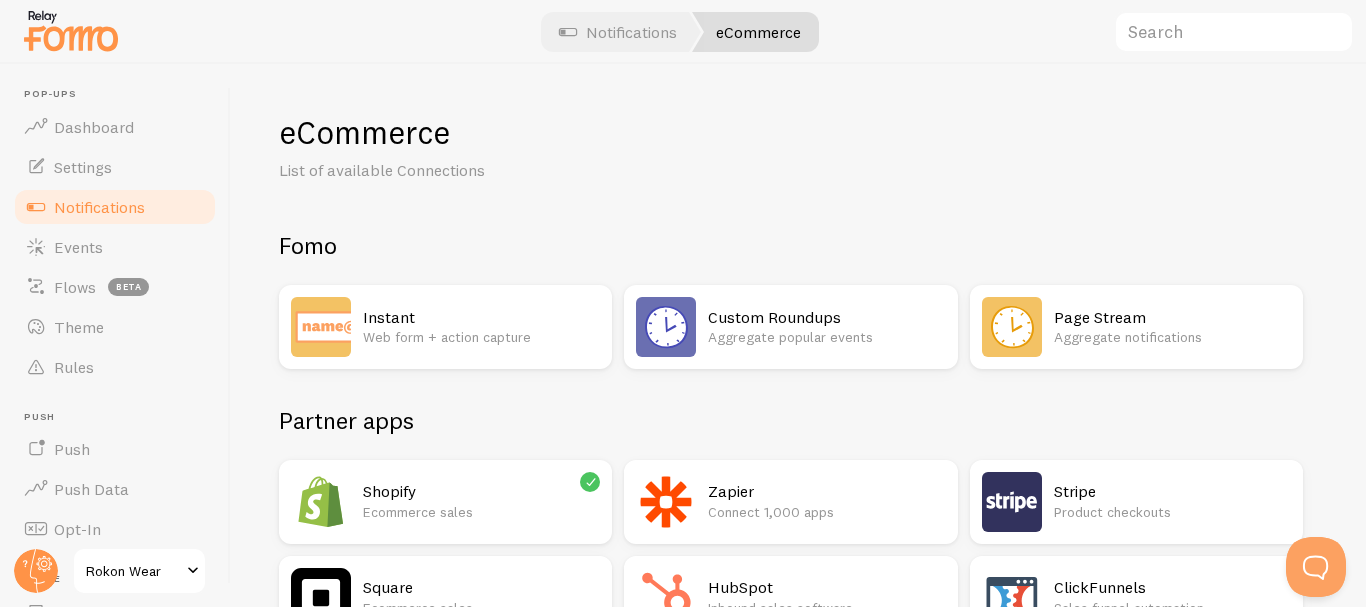 click on "Aggregate notifications" at bounding box center [1172, 337] 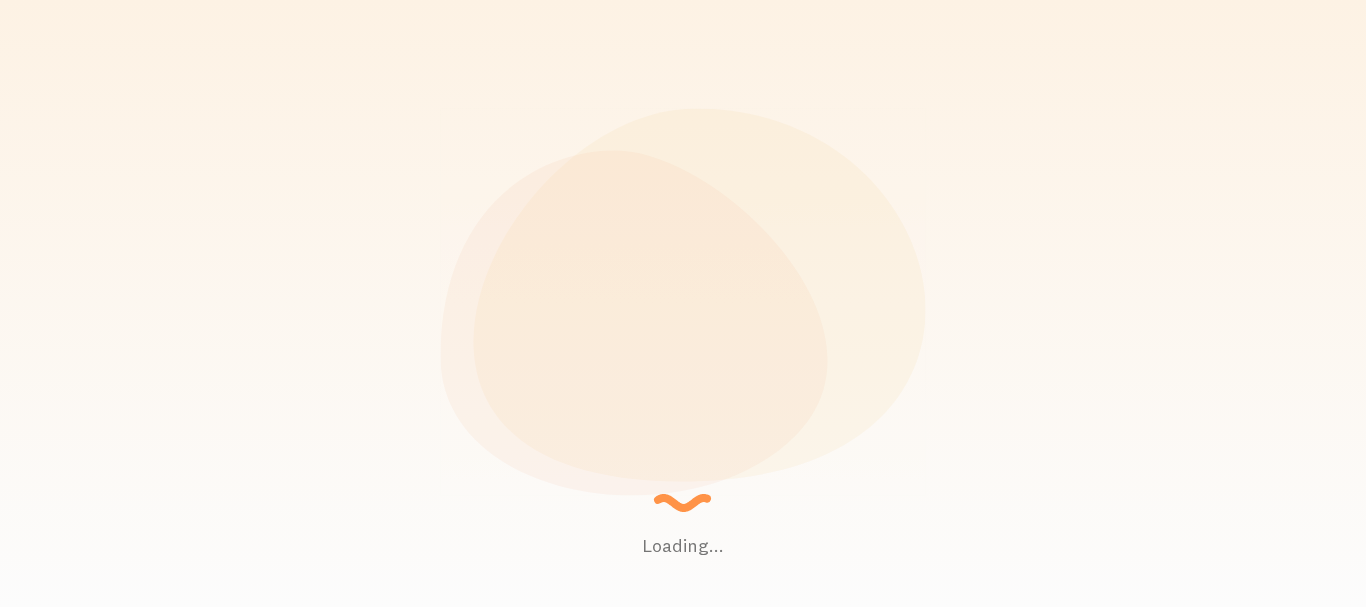 scroll, scrollTop: 0, scrollLeft: 0, axis: both 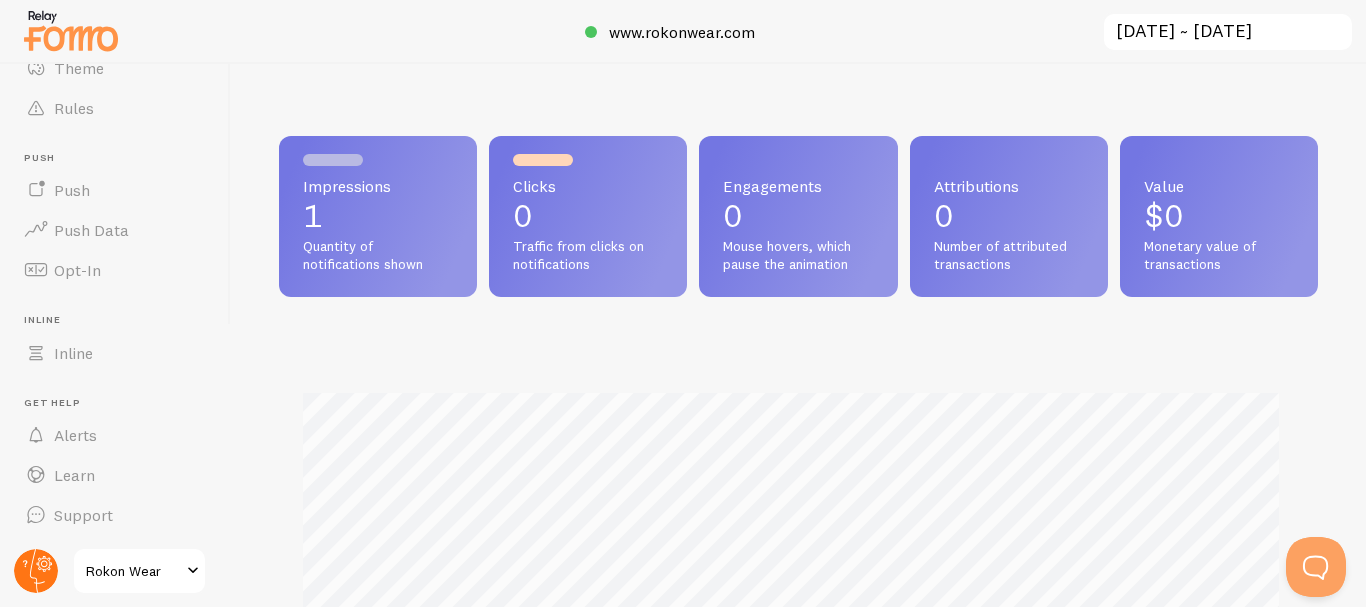 click 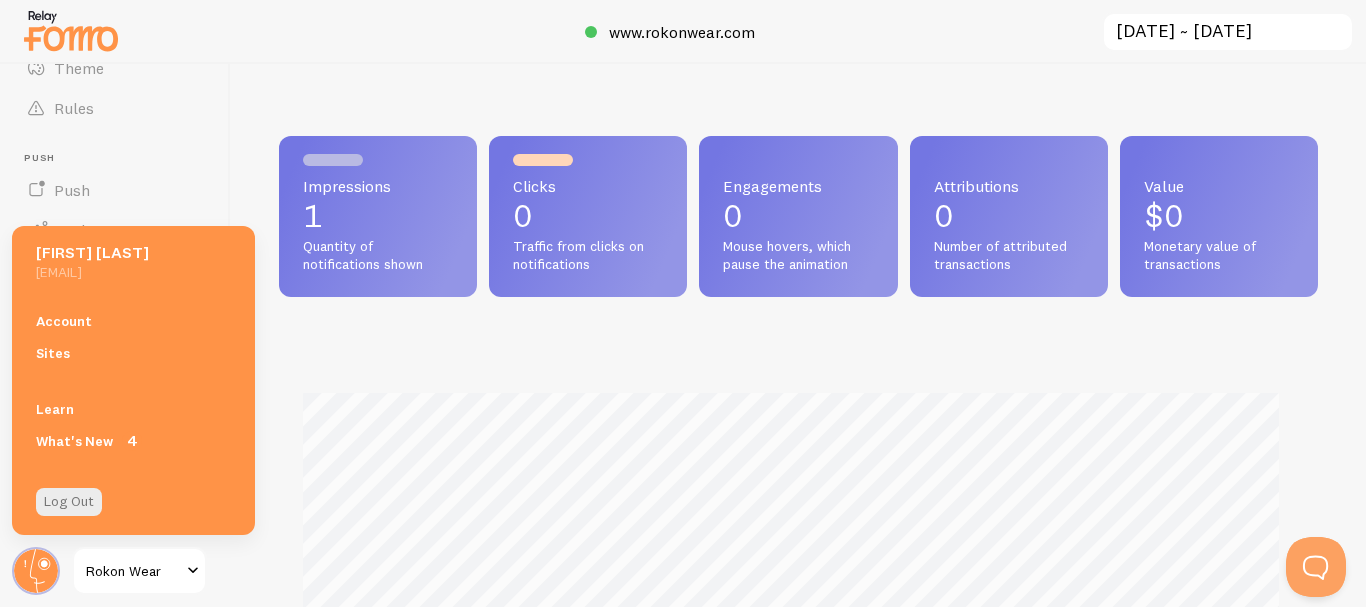 click at bounding box center (193, 571) 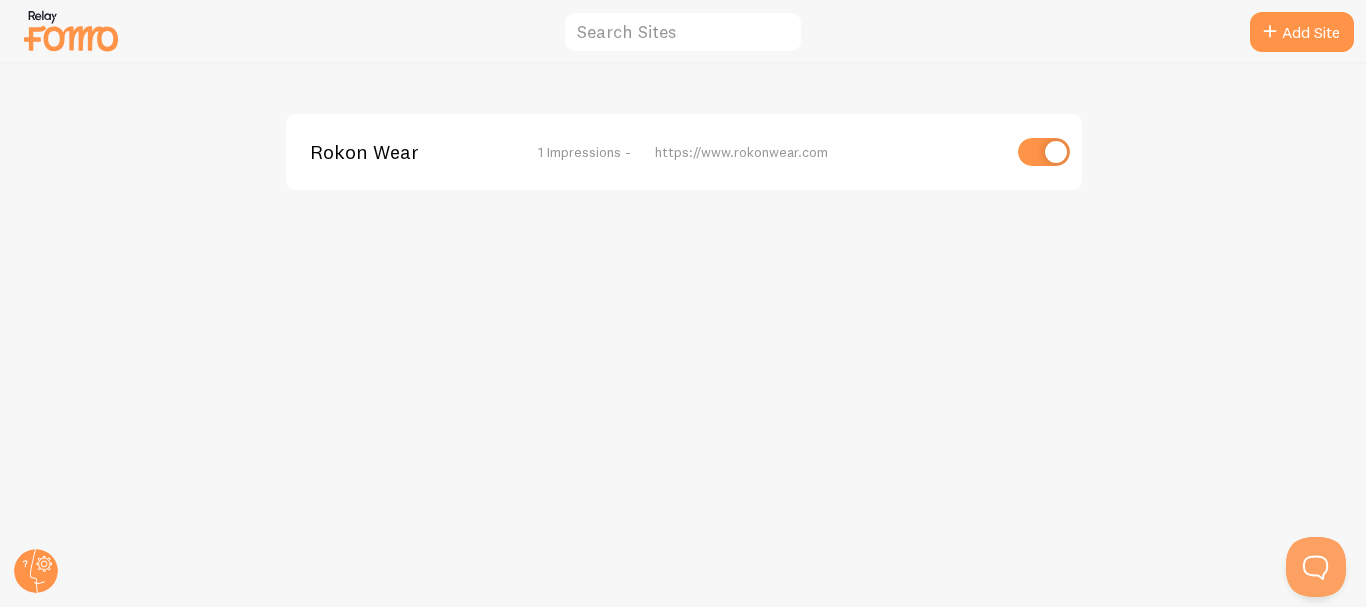click on "Rokon Wear    1 Impressions -   https://www.rokonwear.com" at bounding box center [684, 152] 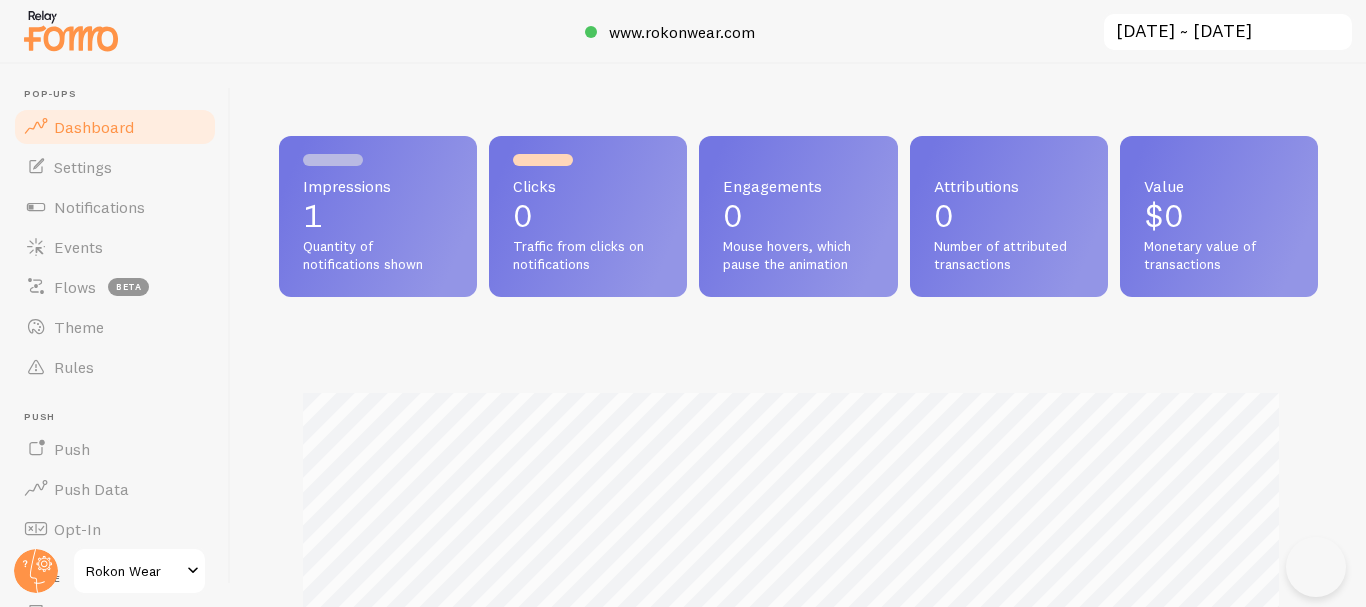 scroll, scrollTop: 0, scrollLeft: 0, axis: both 